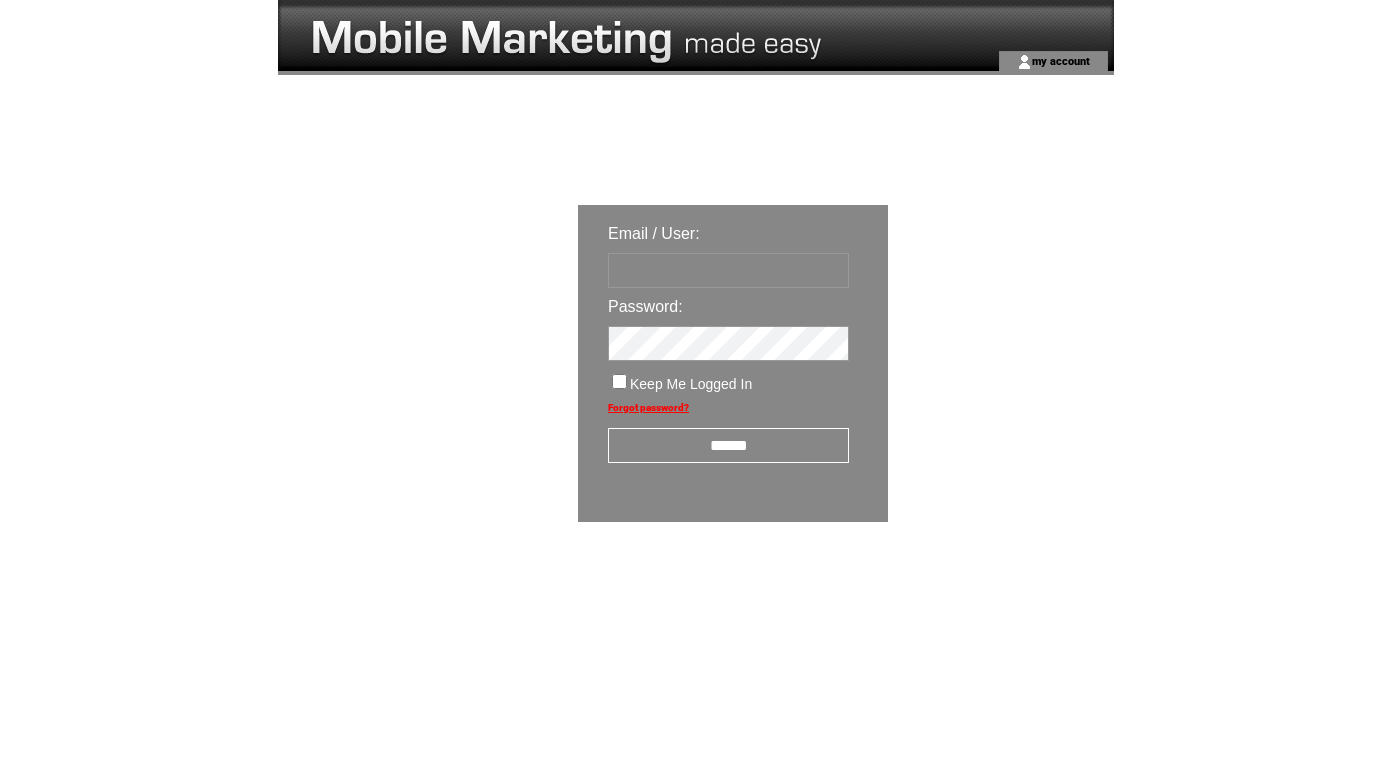 scroll, scrollTop: 0, scrollLeft: 0, axis: both 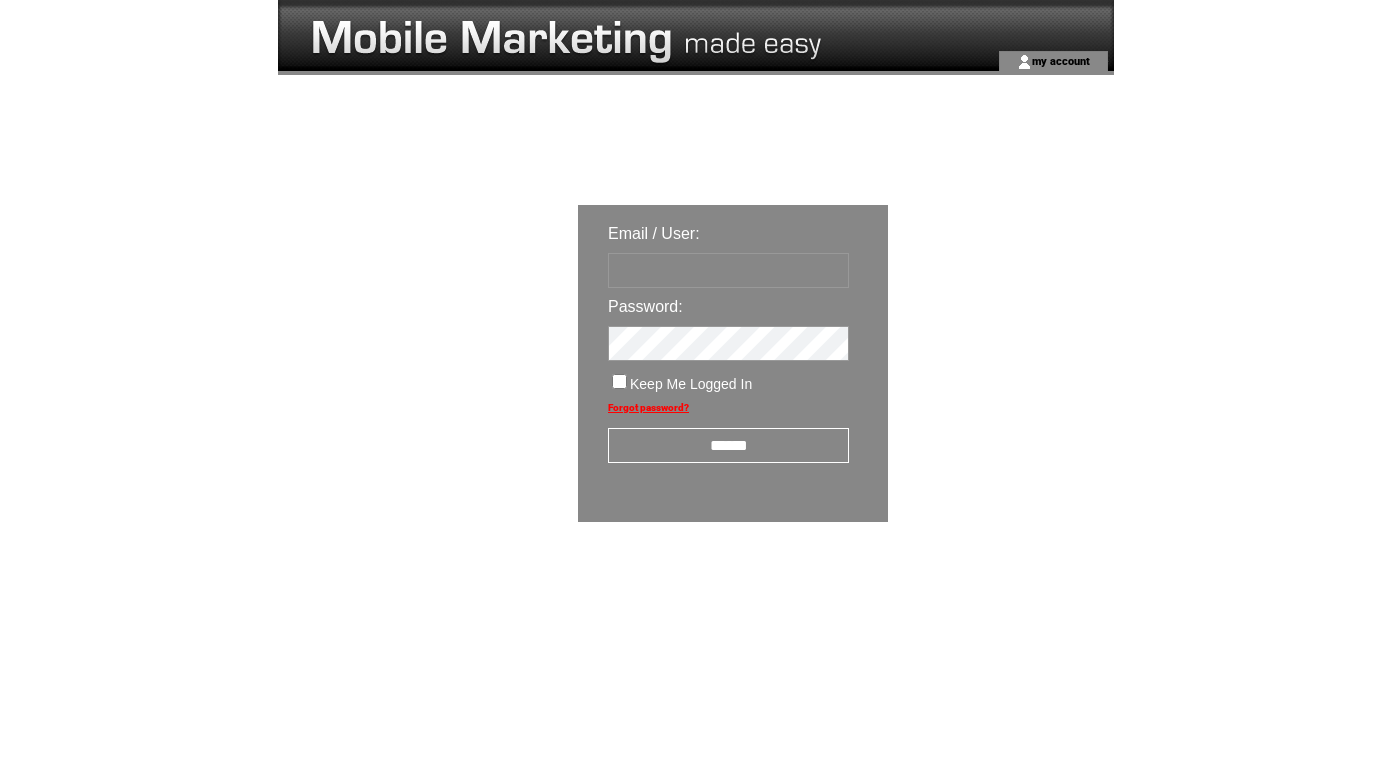 type on "**********" 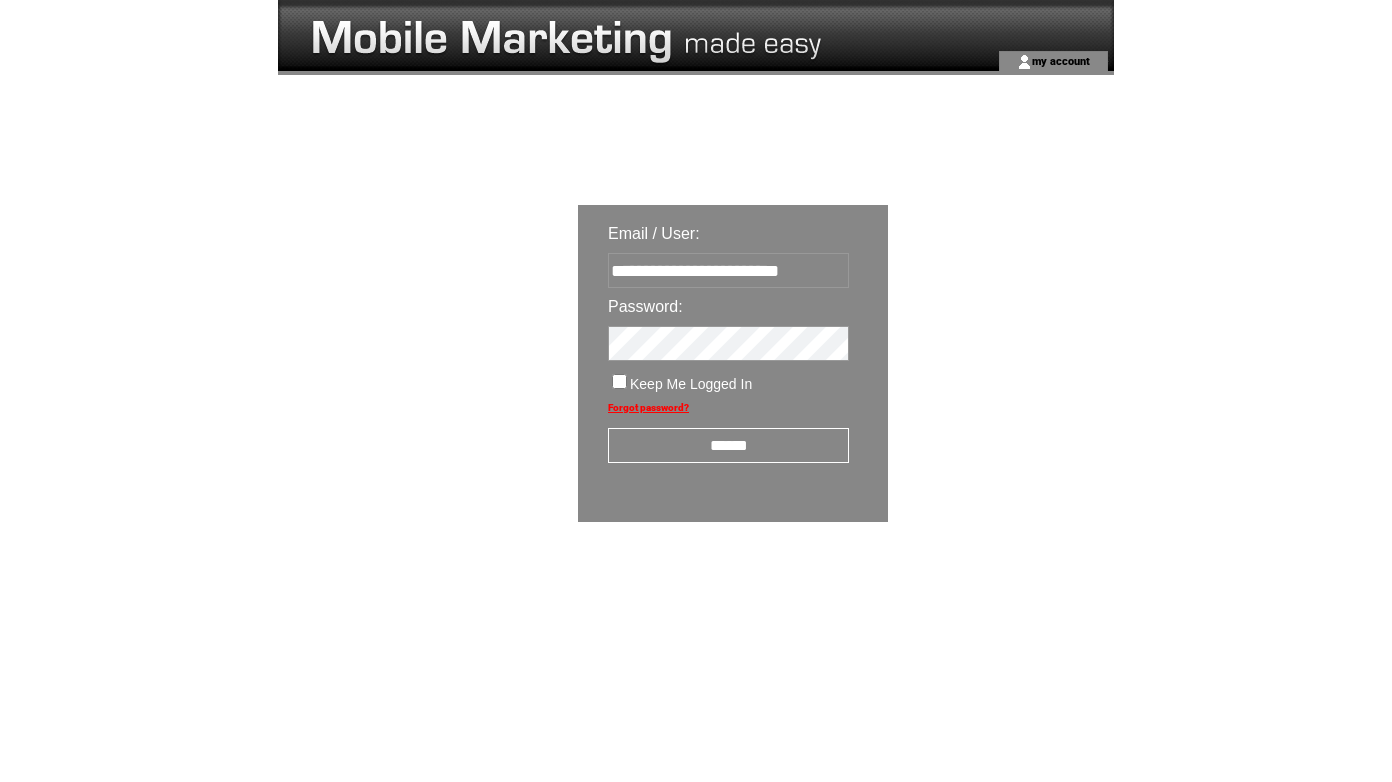 click on "******" at bounding box center [728, 445] 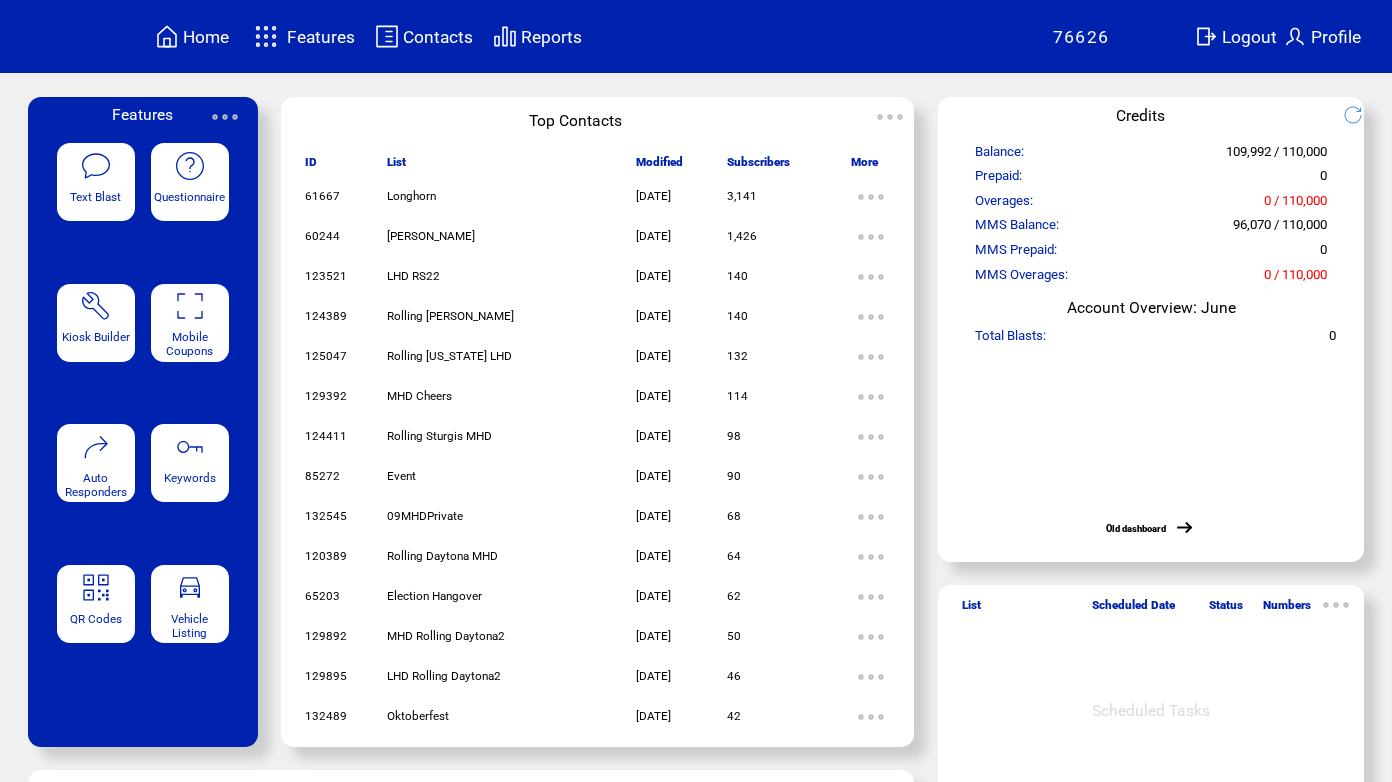 scroll, scrollTop: 0, scrollLeft: 0, axis: both 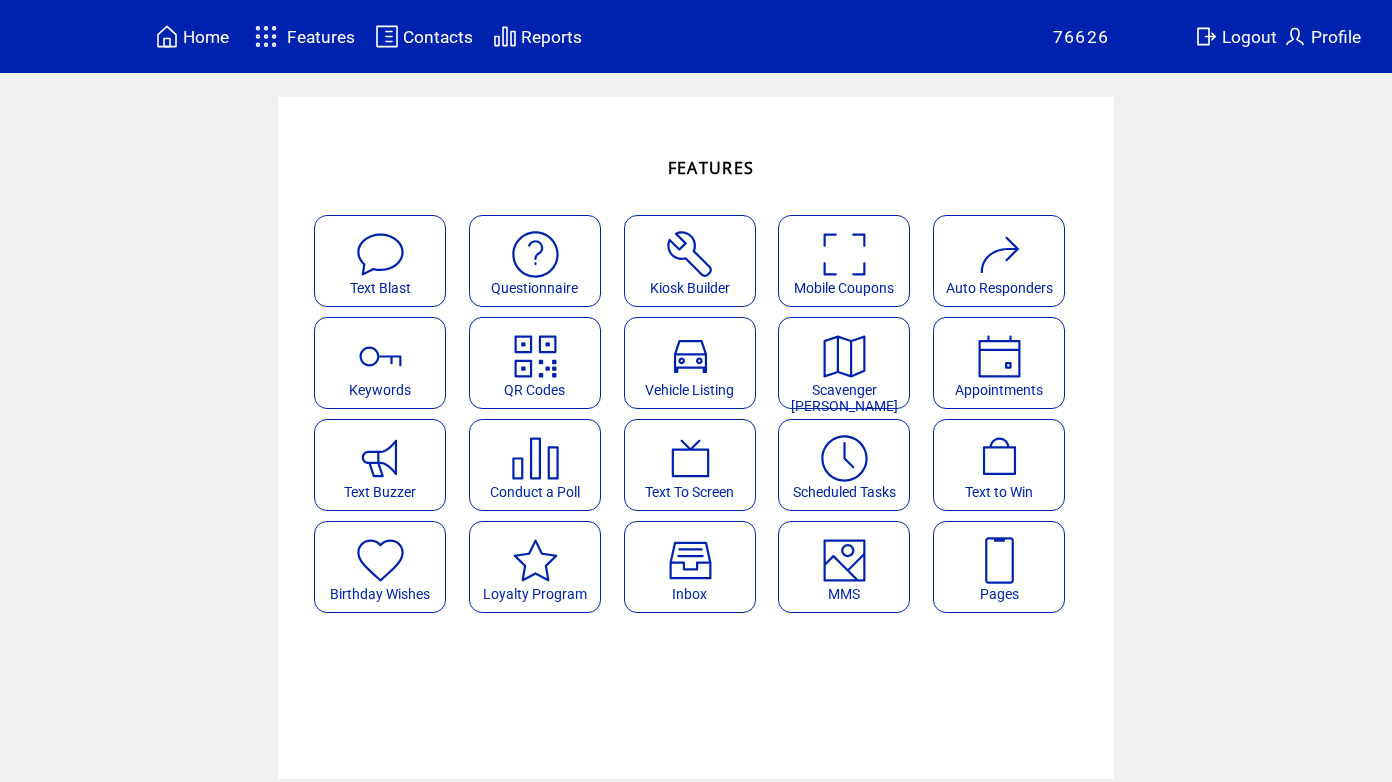 click at bounding box center (844, 560) 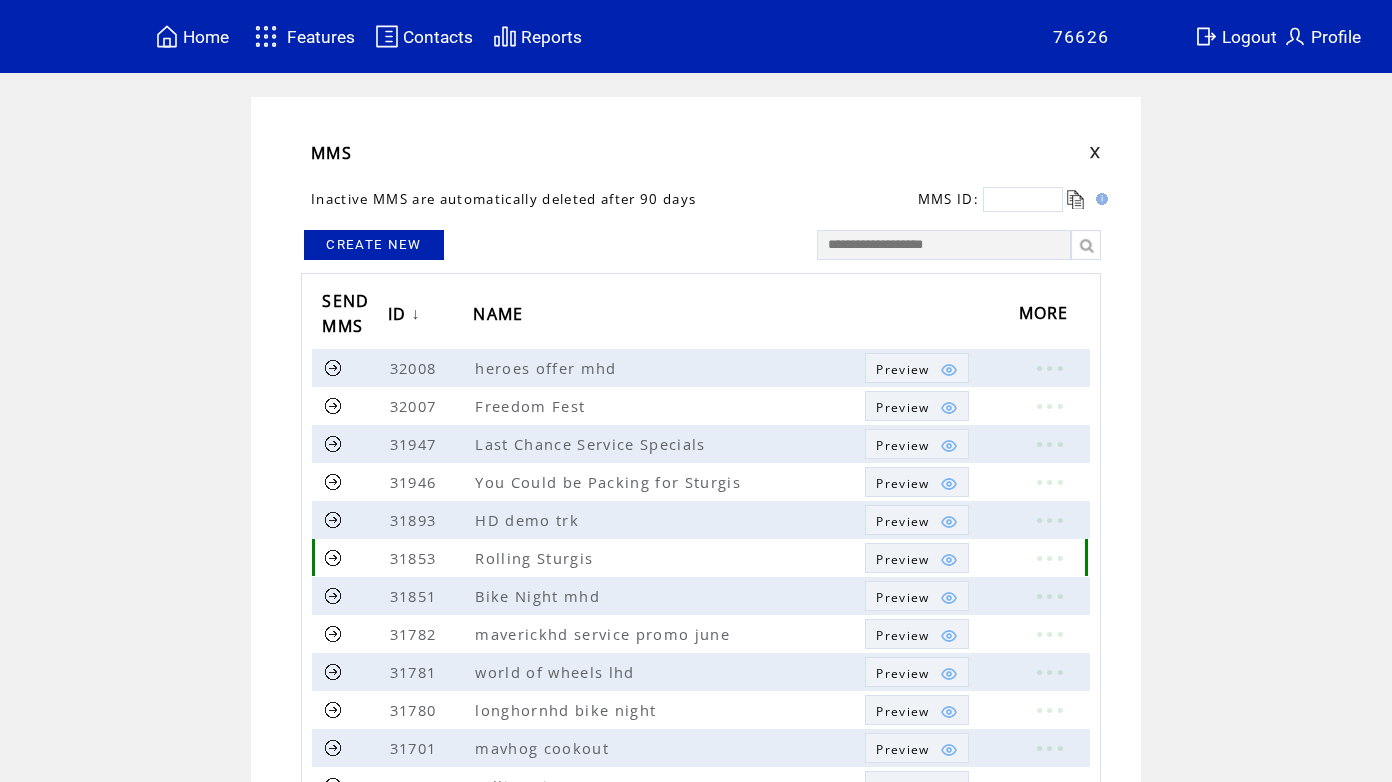 scroll, scrollTop: 0, scrollLeft: 0, axis: both 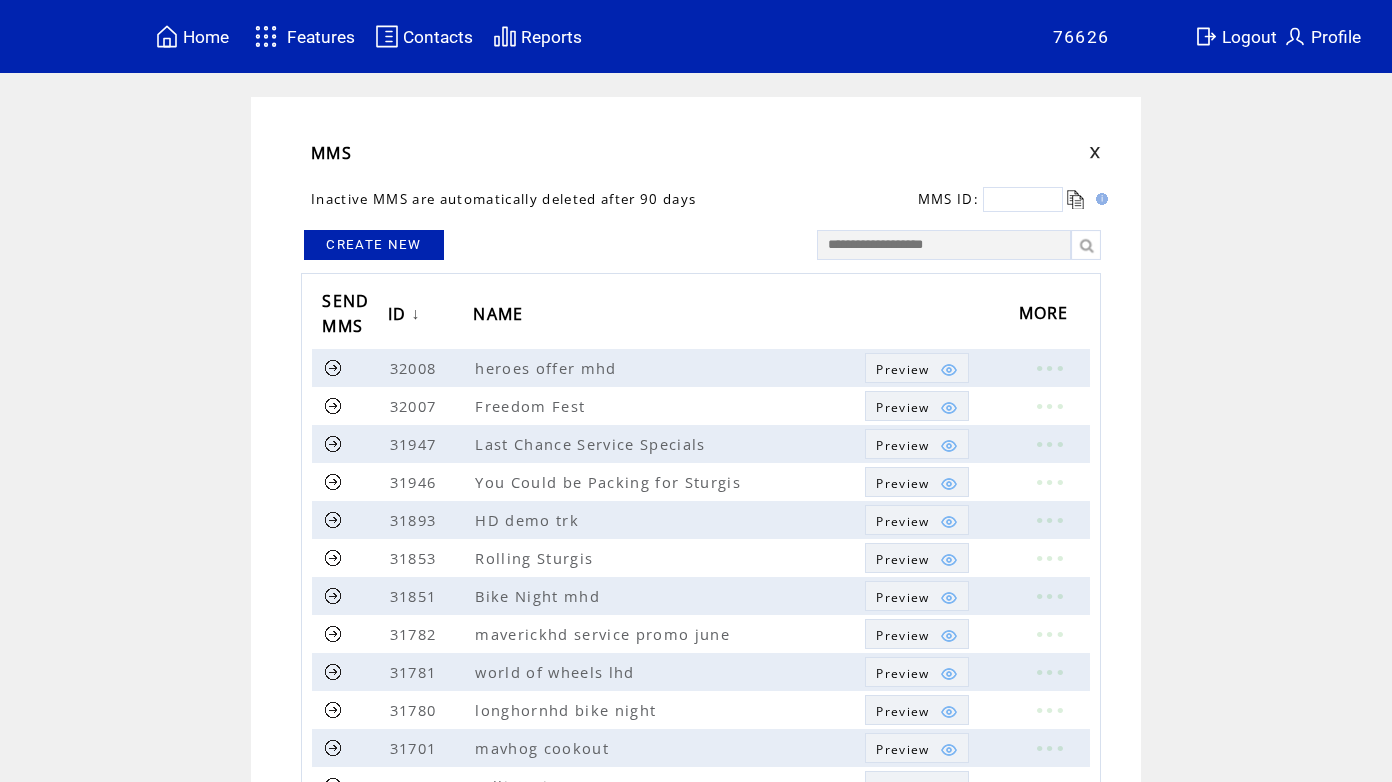 click on "CREATE NEW" at bounding box center (374, 245) 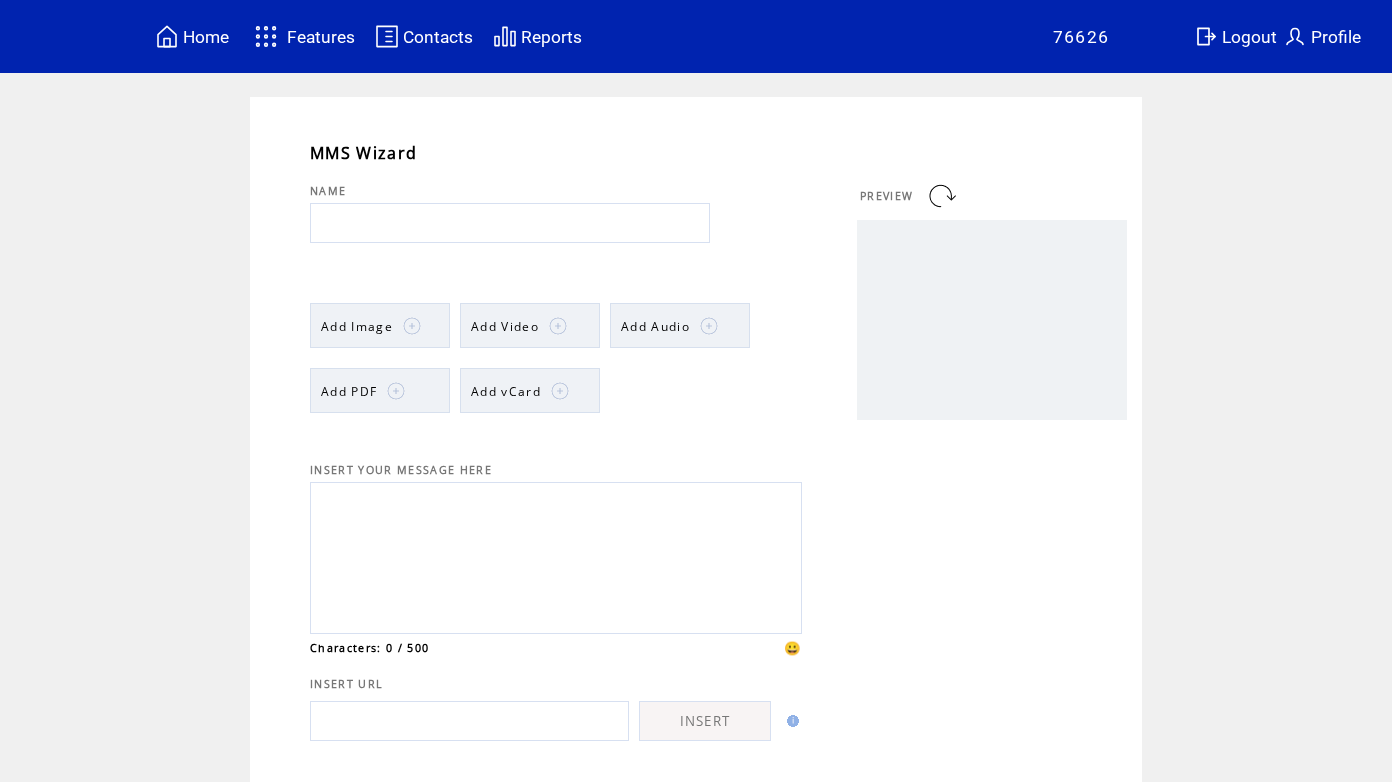 scroll, scrollTop: 0, scrollLeft: 0, axis: both 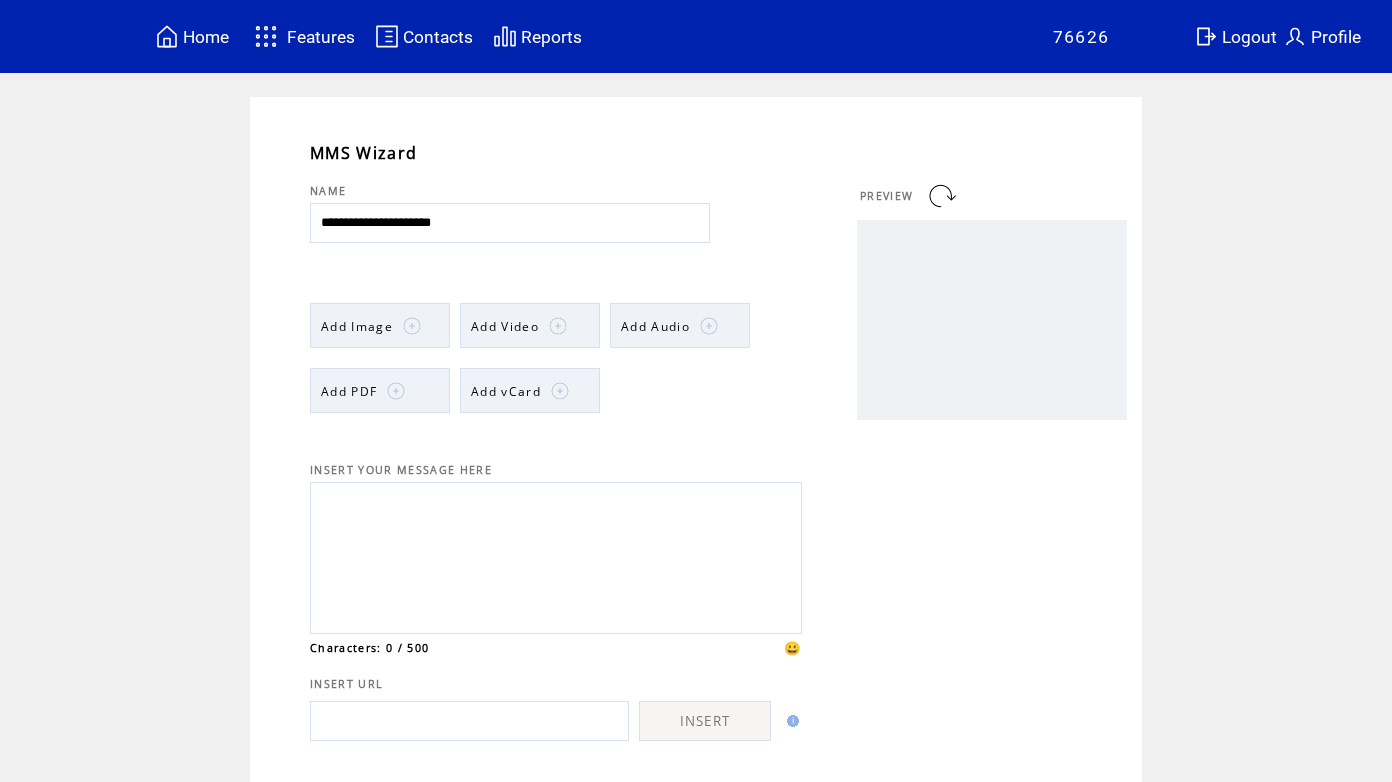 type on "**********" 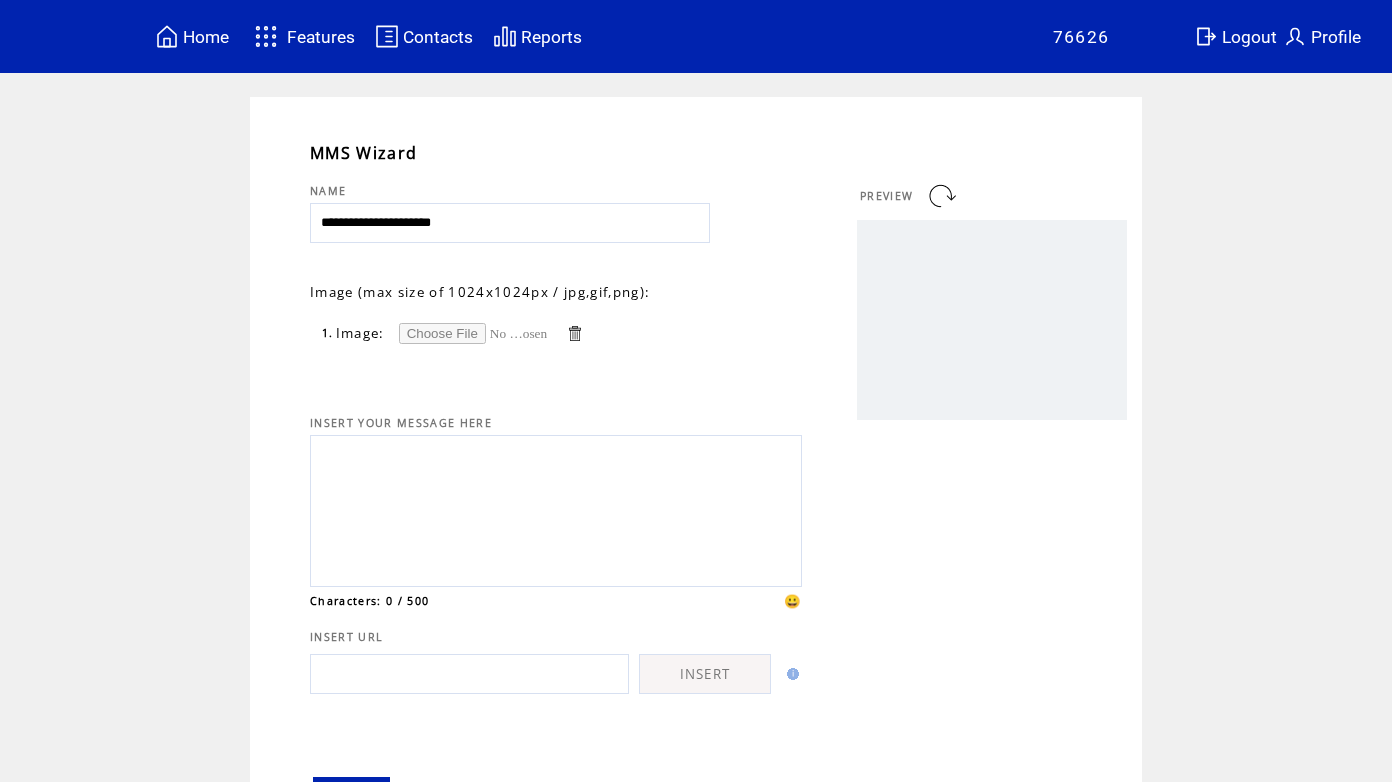 scroll, scrollTop: 0, scrollLeft: 0, axis: both 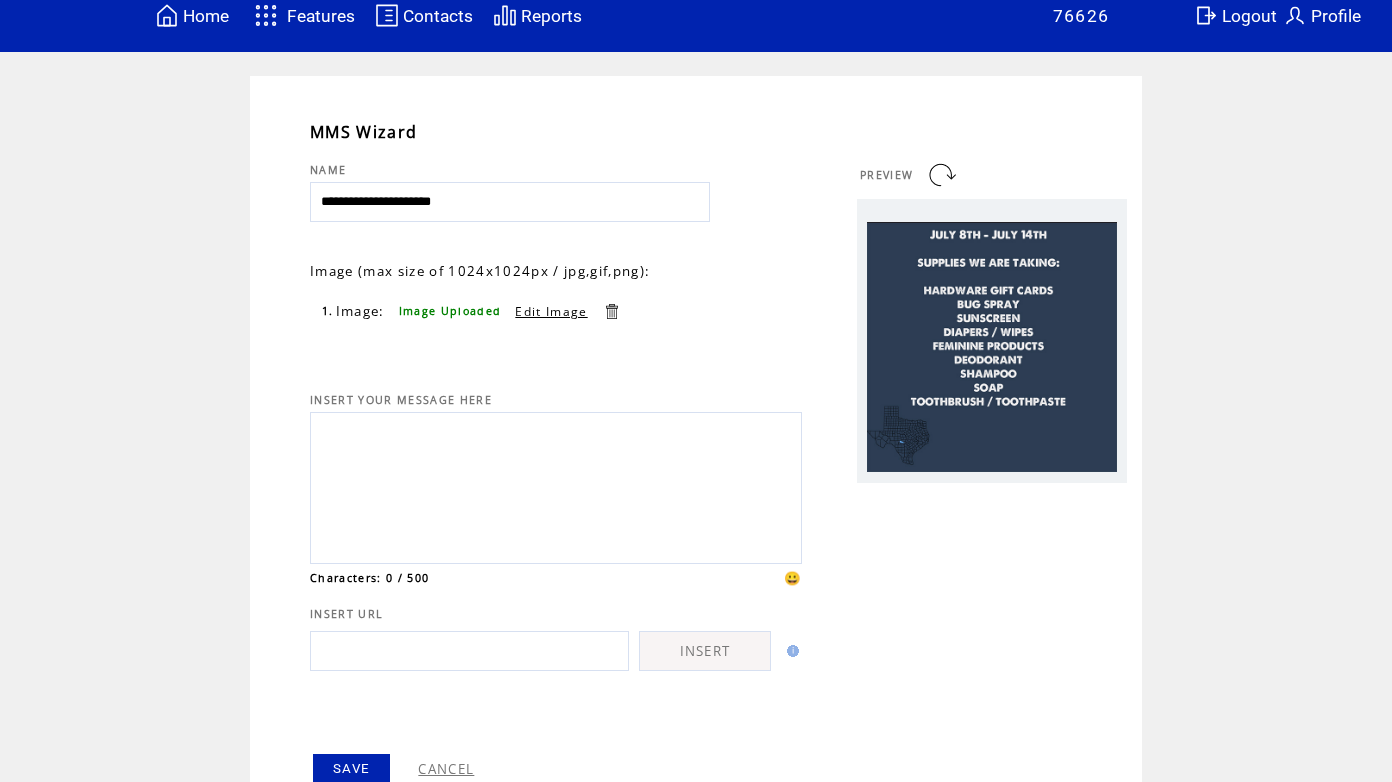 click at bounding box center (611, 311) 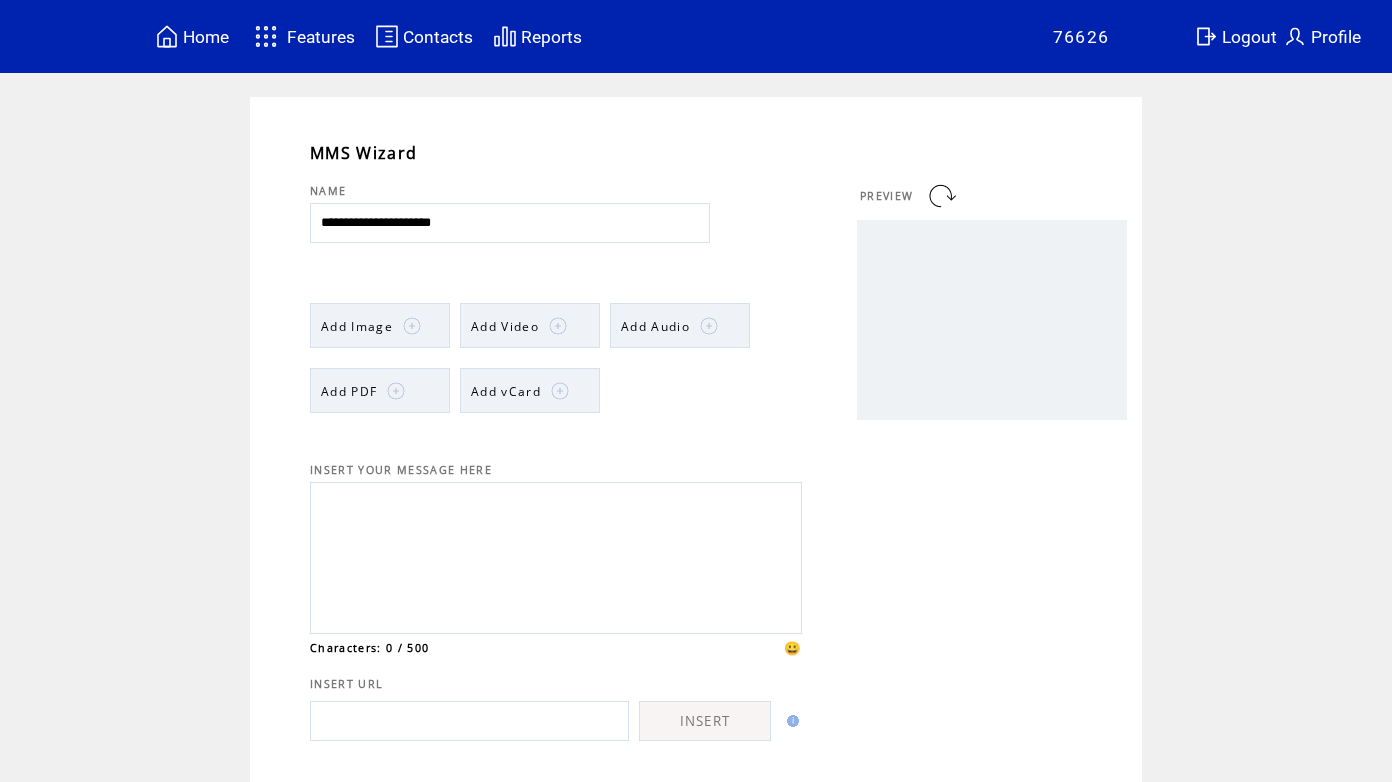 scroll, scrollTop: 0, scrollLeft: 0, axis: both 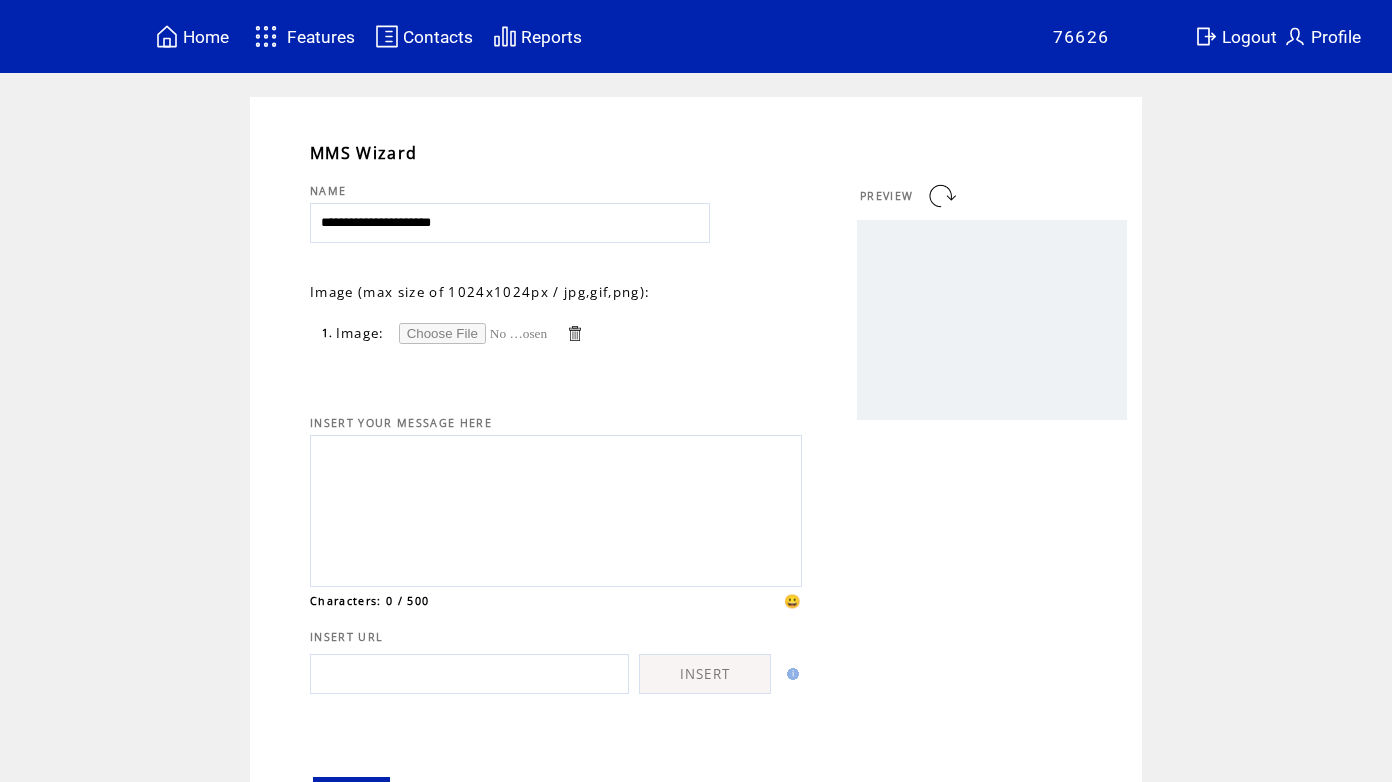 click at bounding box center (474, 333) 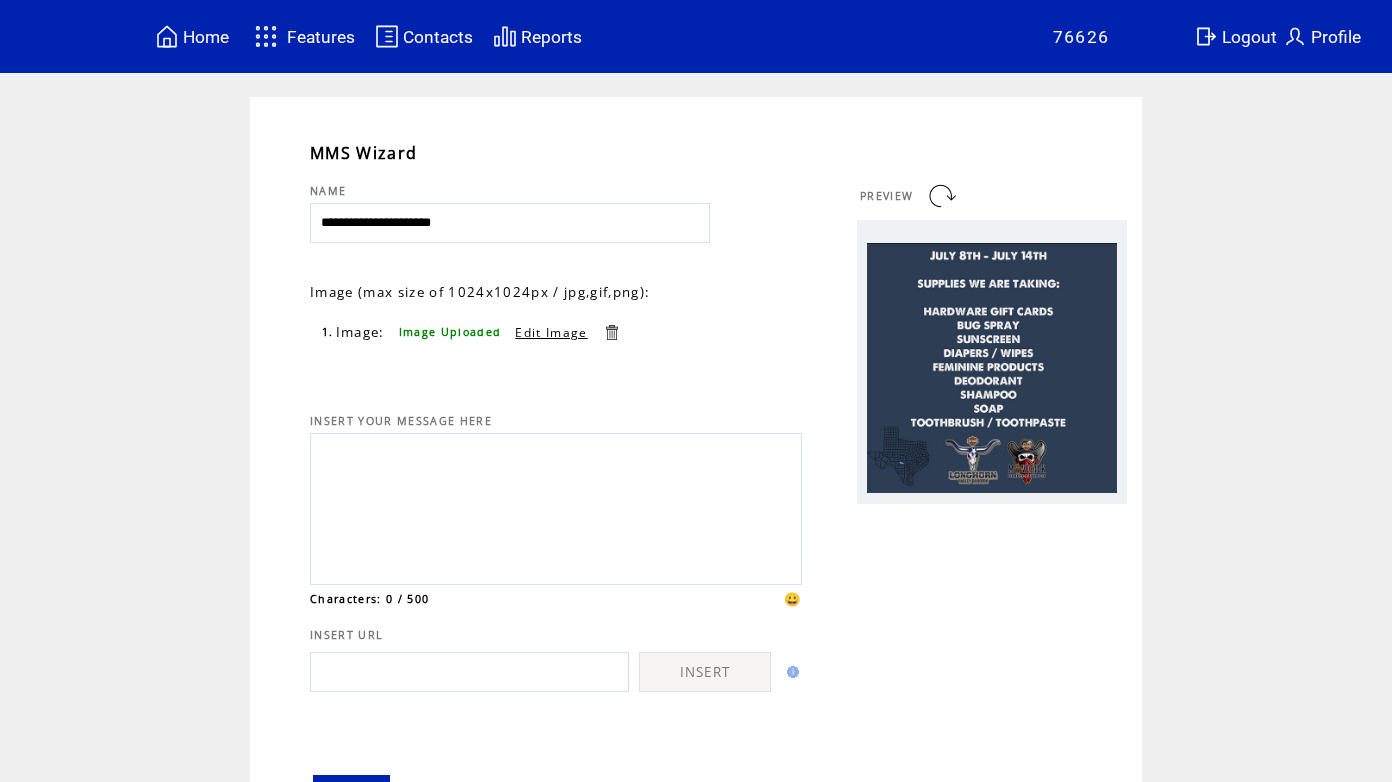 scroll, scrollTop: 0, scrollLeft: 0, axis: both 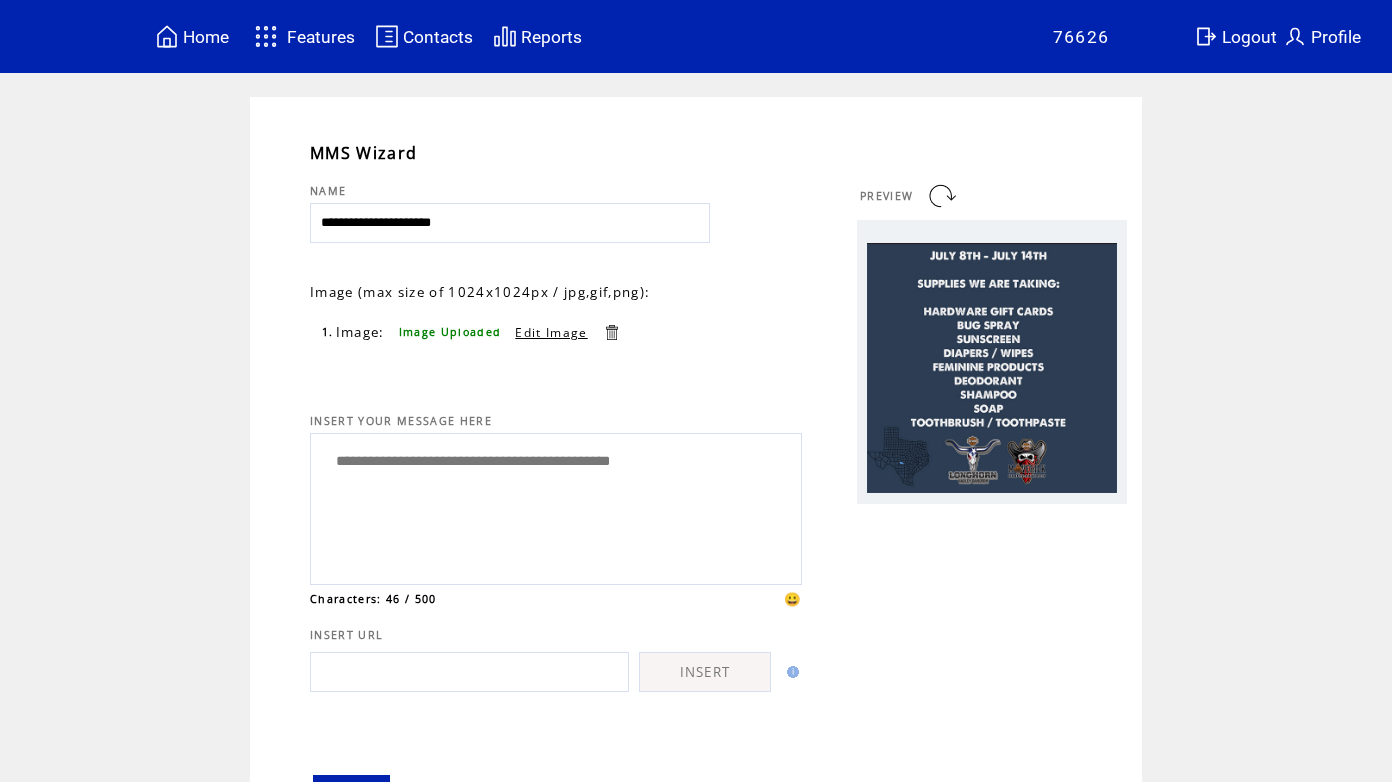 click on "**********" at bounding box center [556, 506] 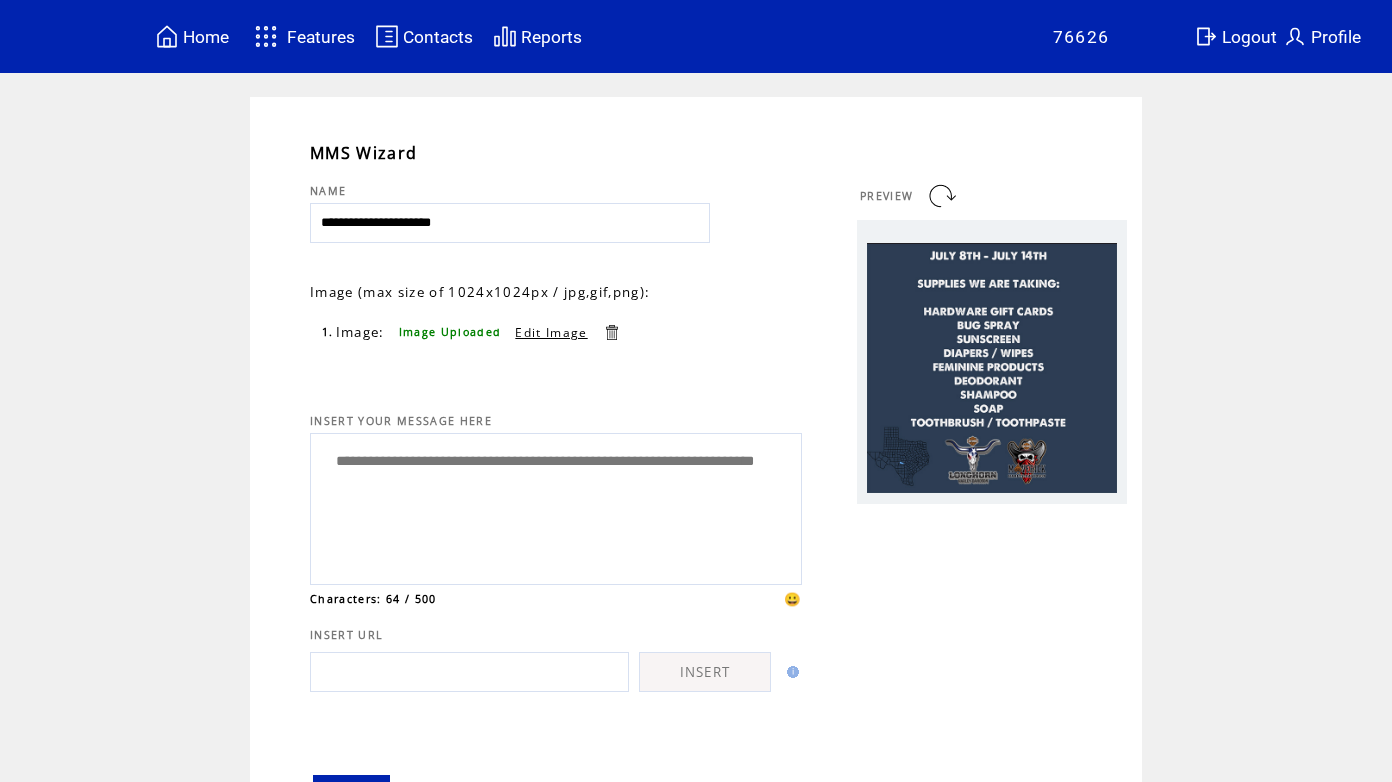 click on "**********" at bounding box center [556, 506] 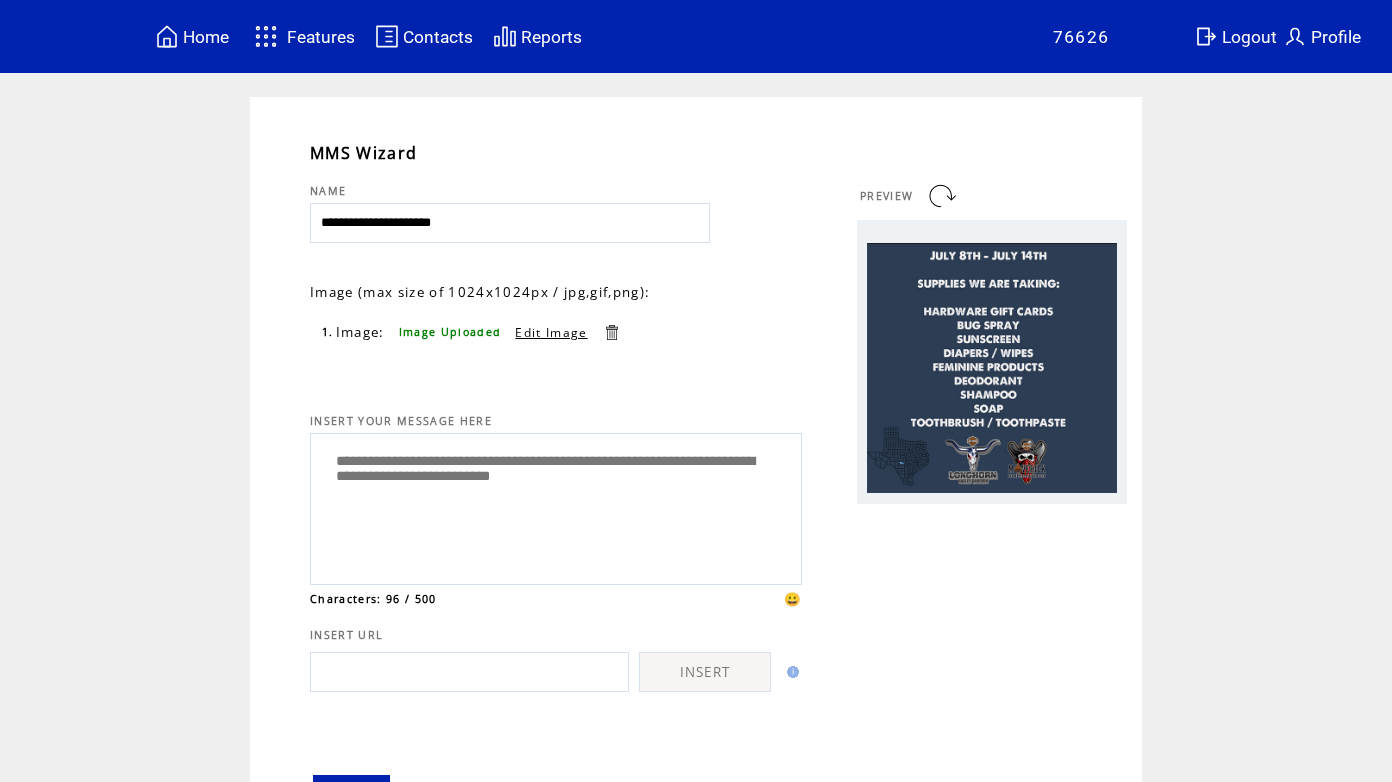 paste on "**********" 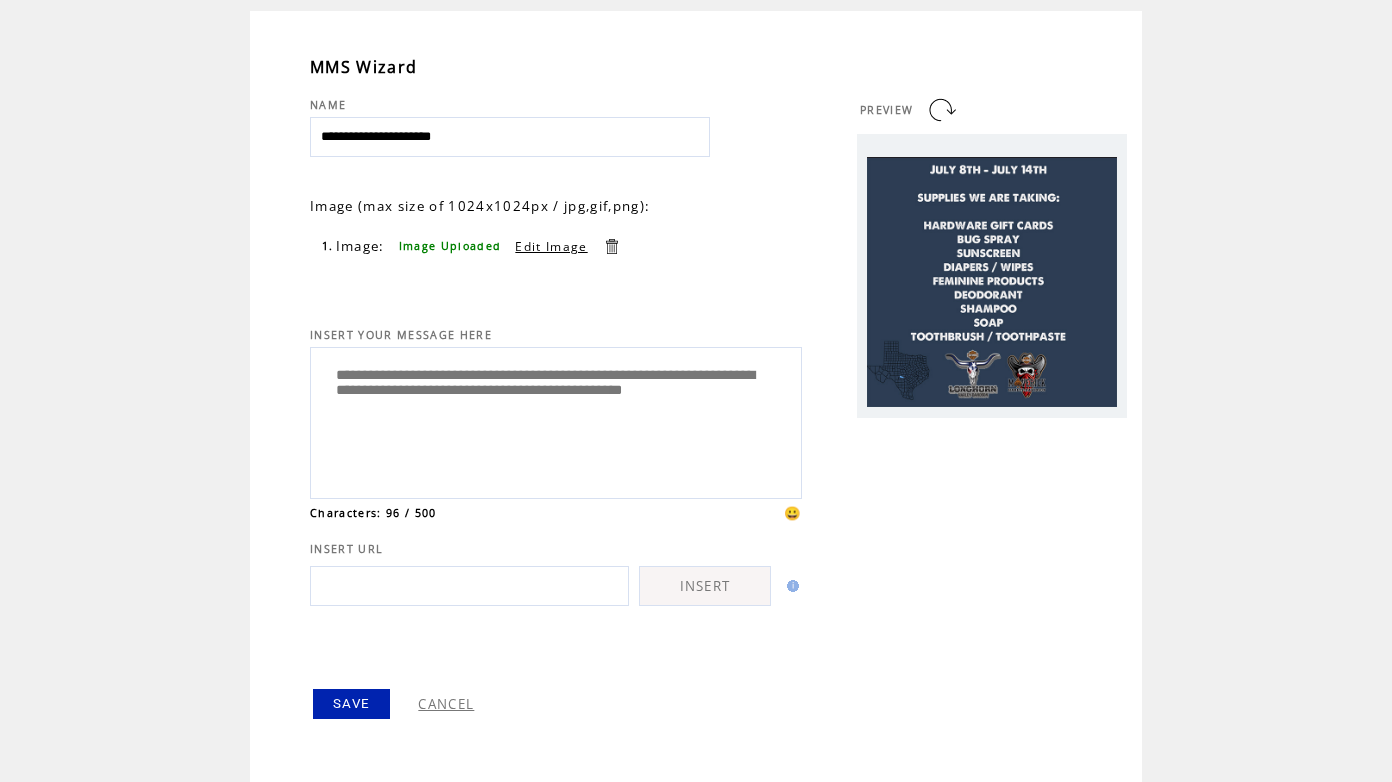 scroll, scrollTop: 0, scrollLeft: 0, axis: both 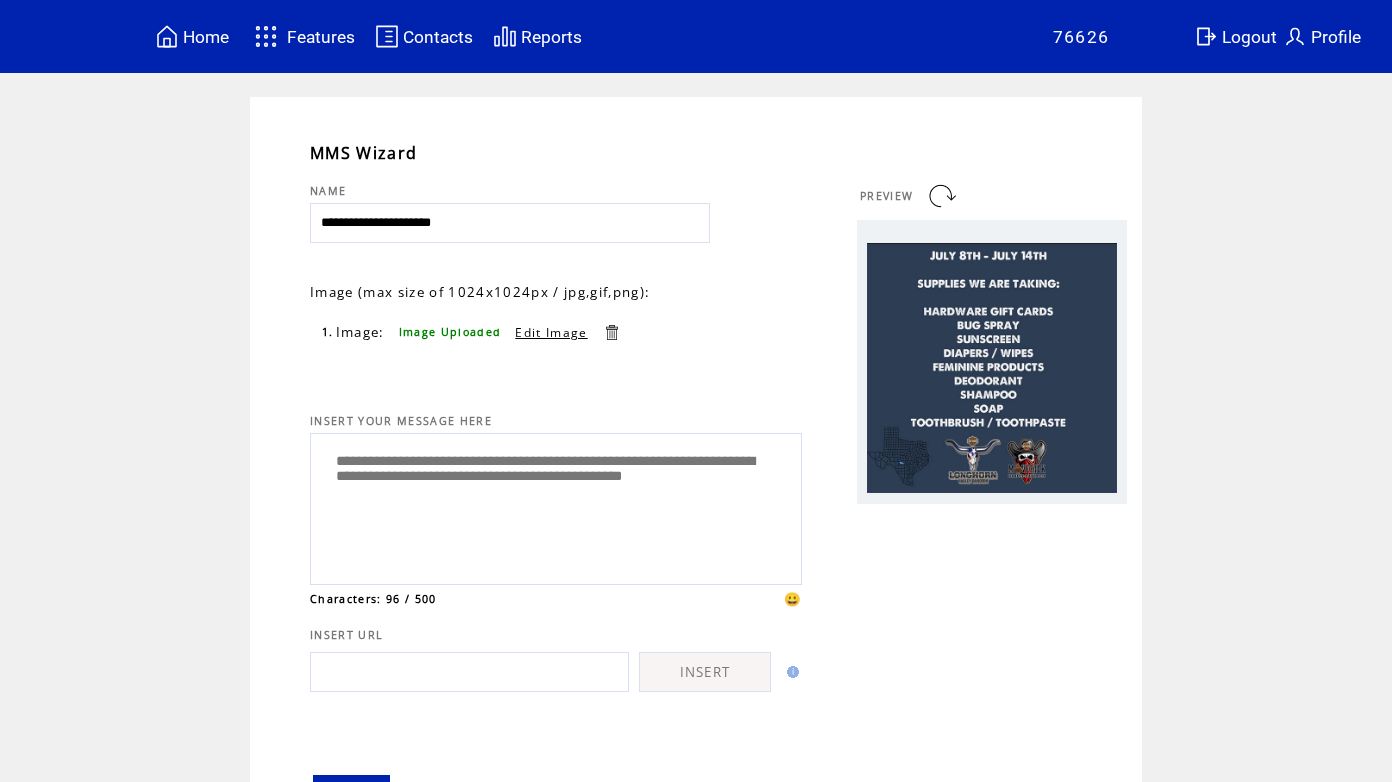 drag, startPoint x: 397, startPoint y: 464, endPoint x: 297, endPoint y: 459, distance: 100.12492 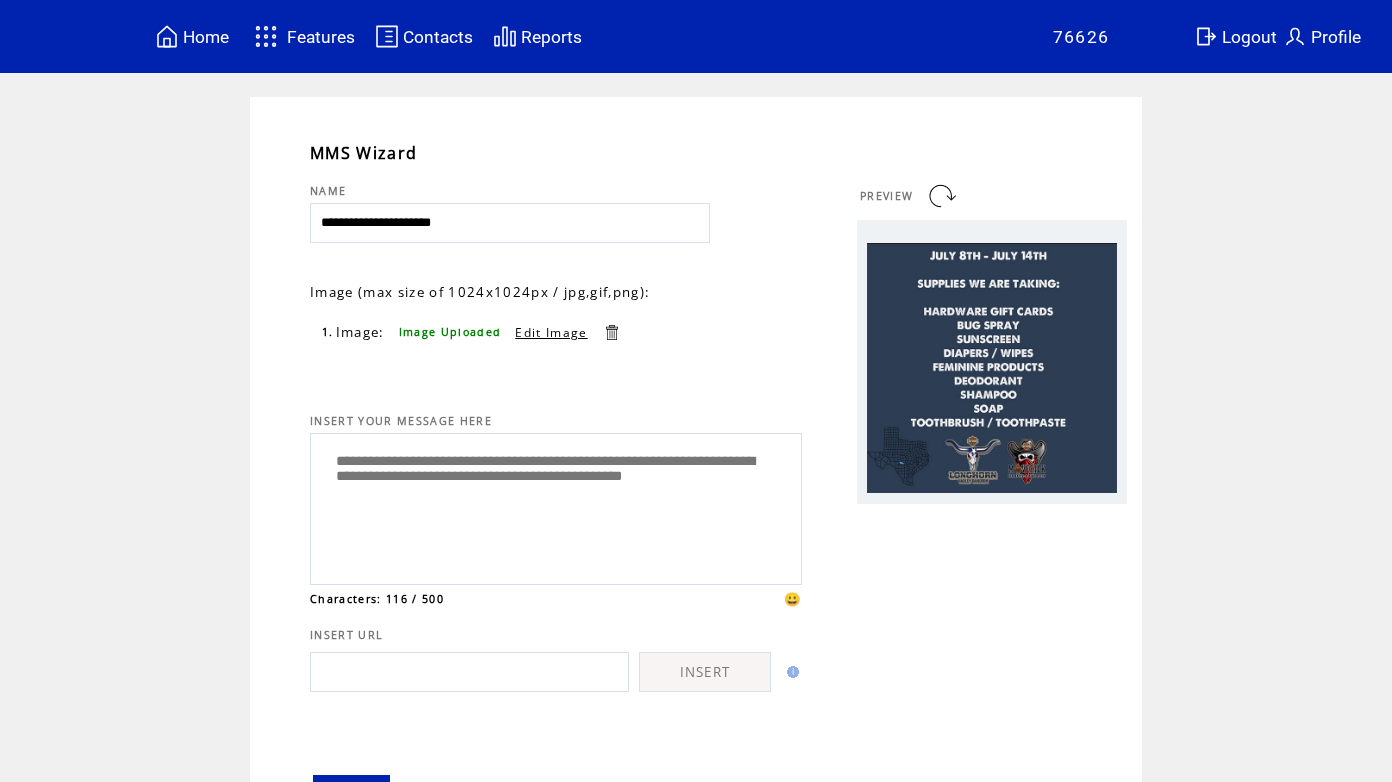 click on "**********" at bounding box center (556, 506) 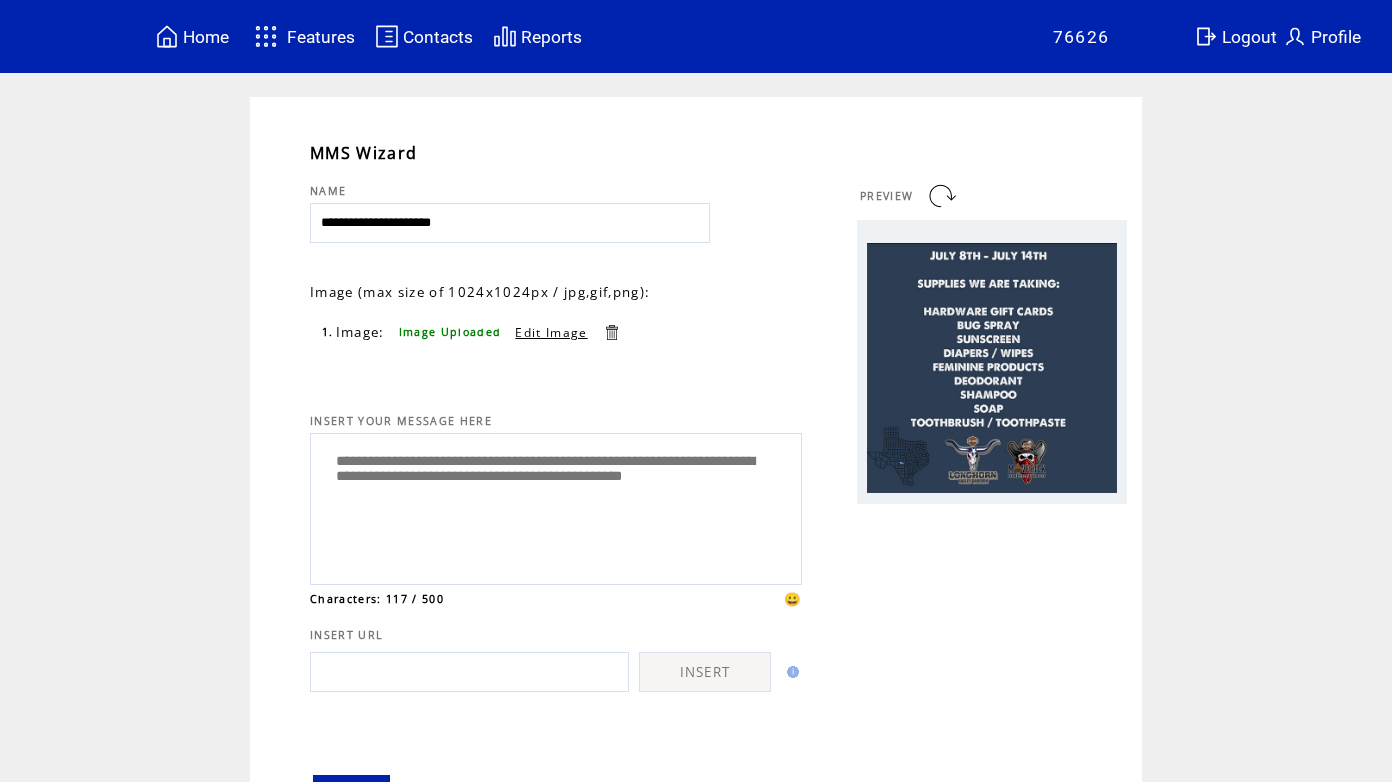 drag, startPoint x: 485, startPoint y: 503, endPoint x: 311, endPoint y: 502, distance: 174.00287 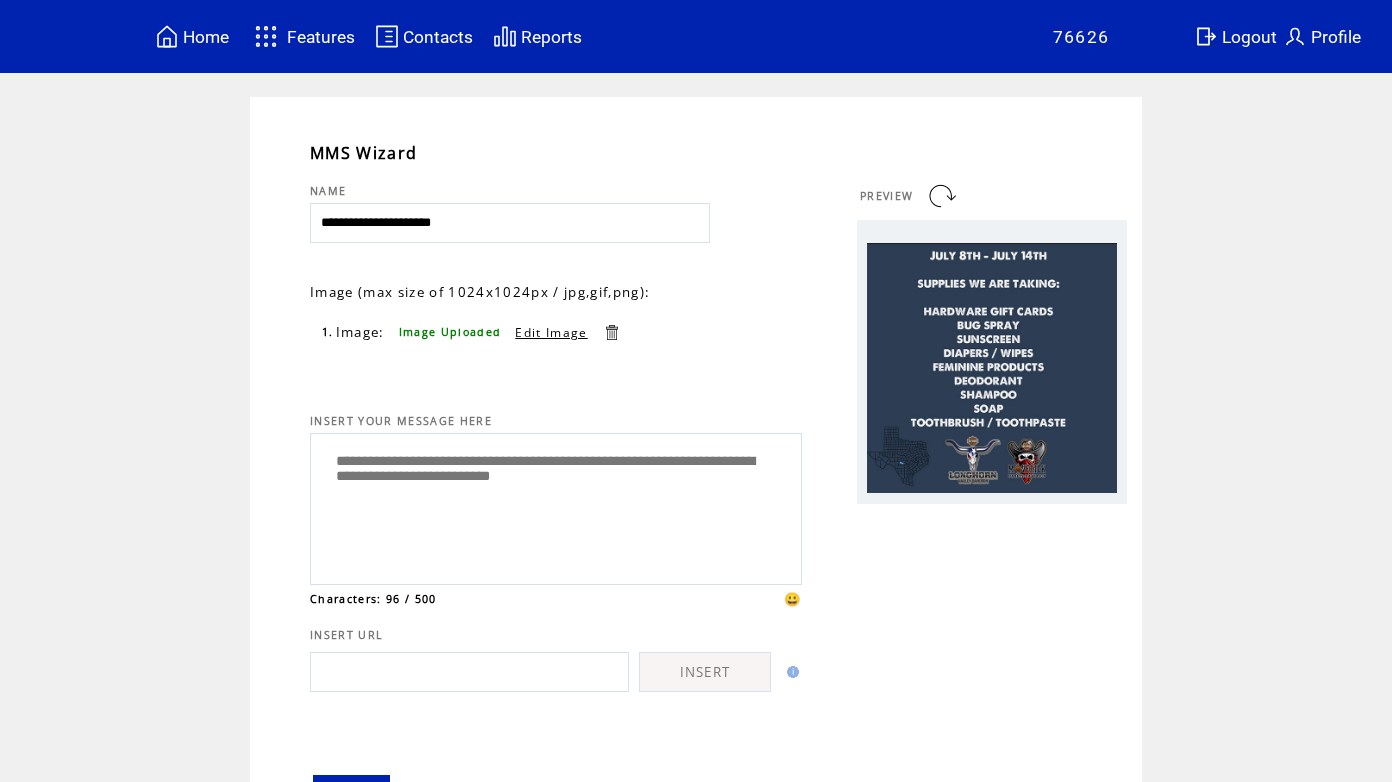 paste on "**********" 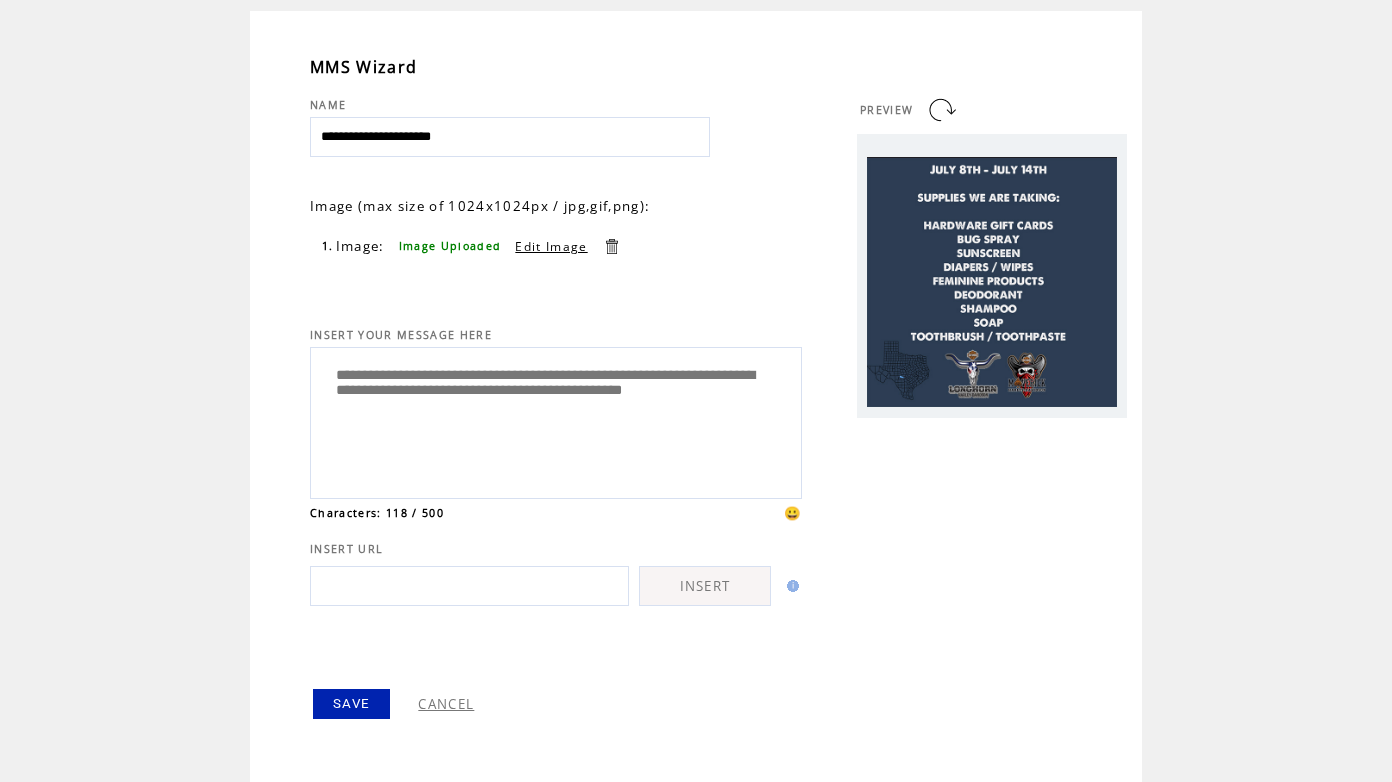 scroll, scrollTop: 122, scrollLeft: 0, axis: vertical 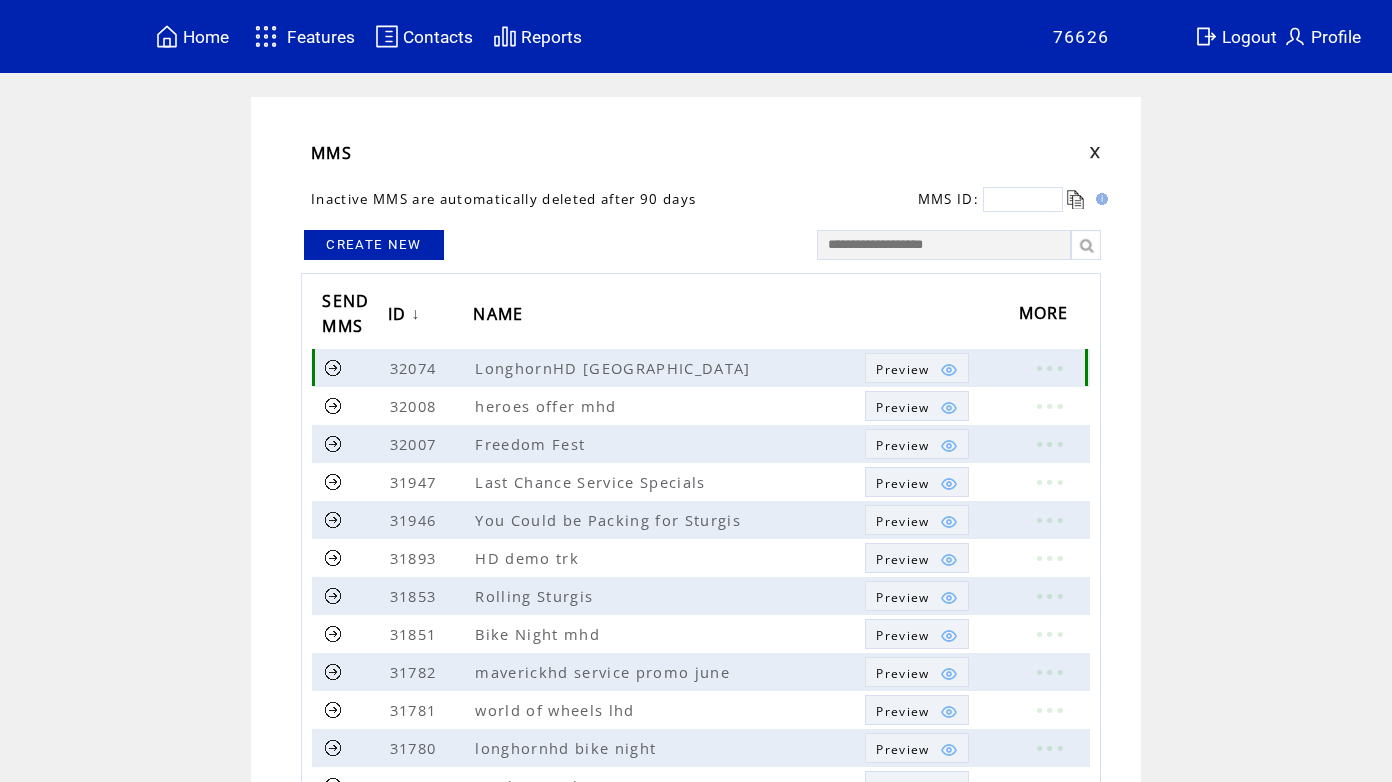 click at bounding box center [1049, 368] 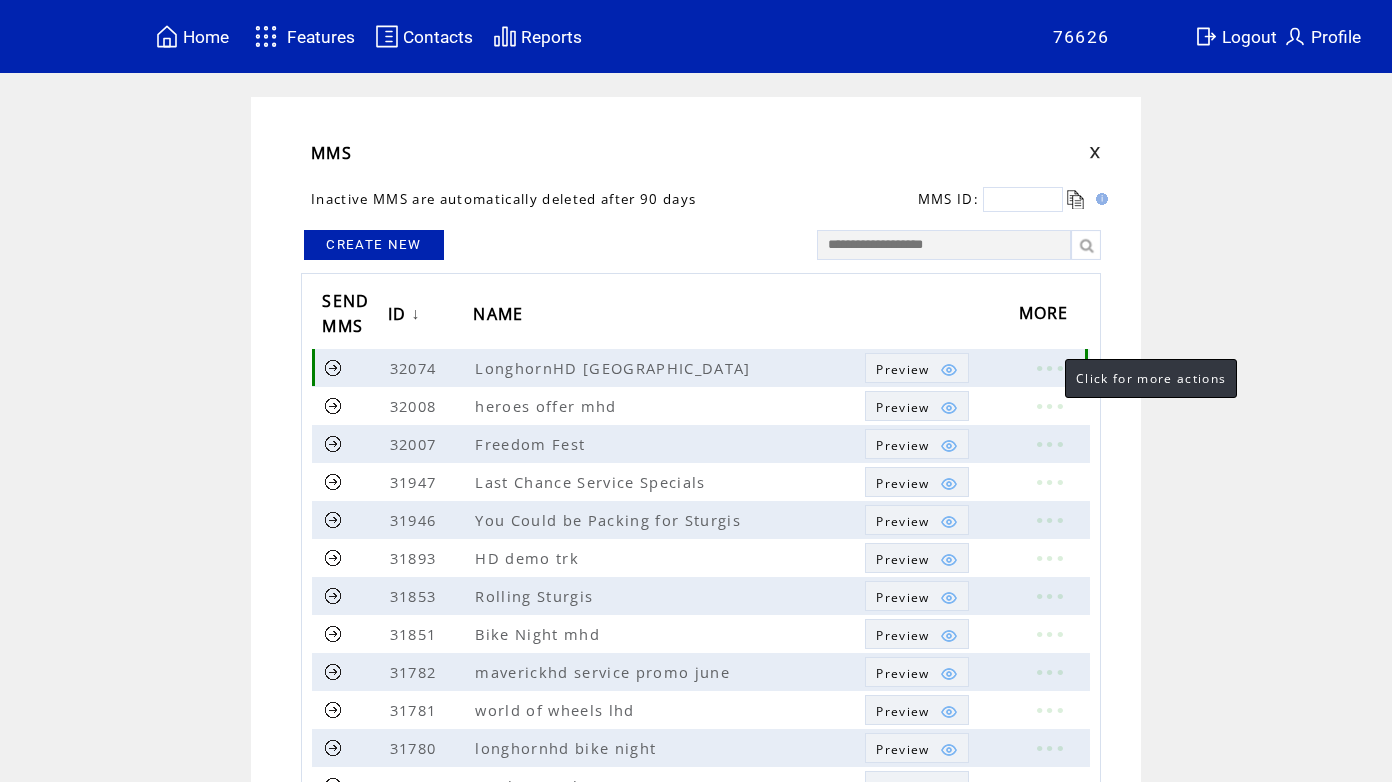 click at bounding box center (1049, 368) 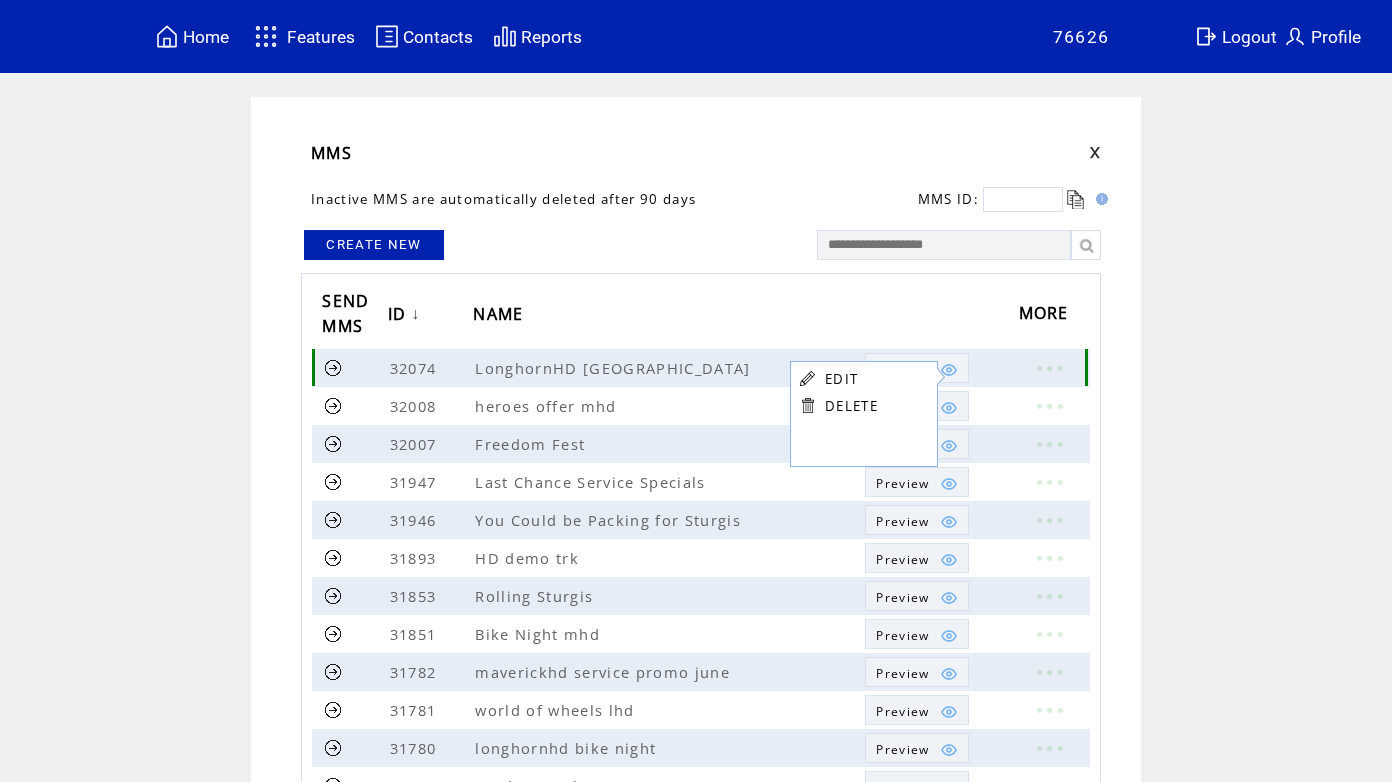click at bounding box center (949, 370) 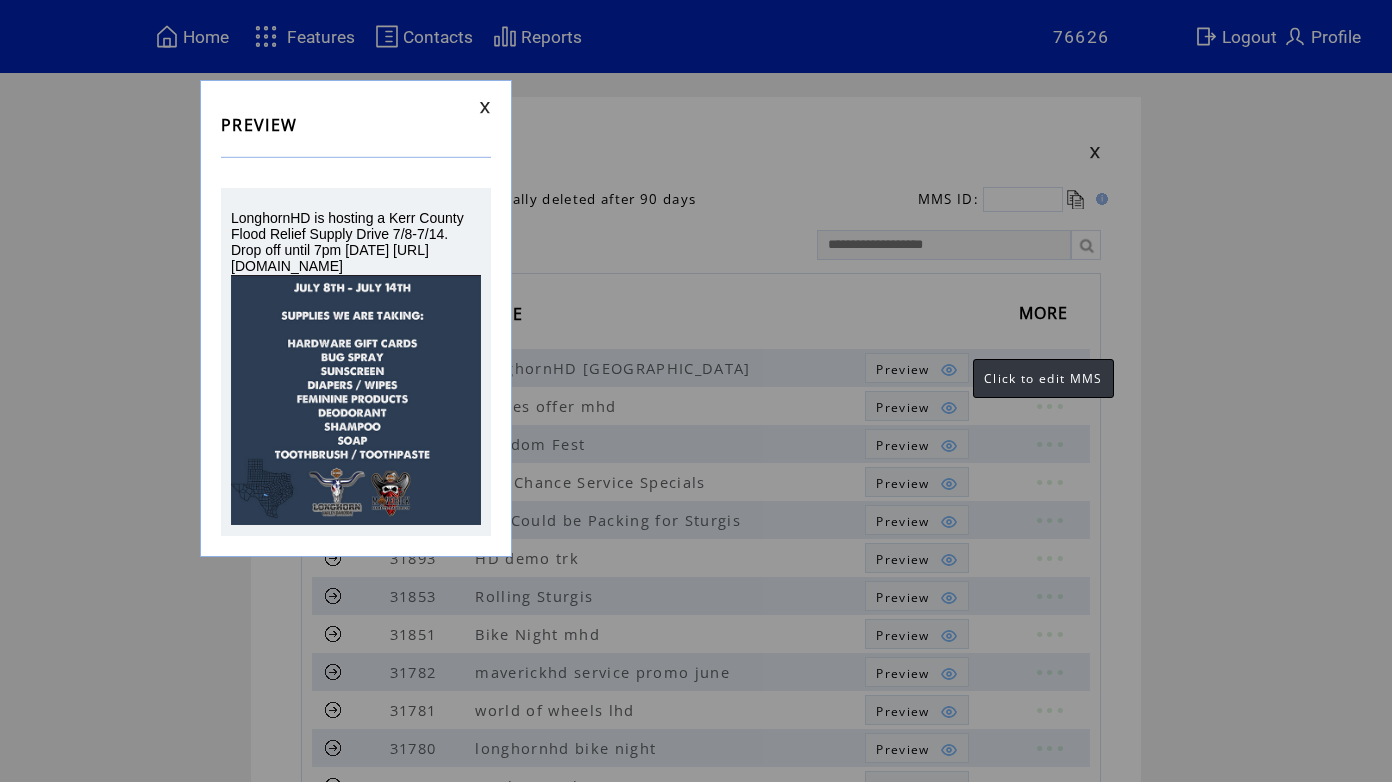 click on "PREVIEW LonghornHD is hosting a Kerr County Flood Relief Supply Drive 7/8-7/14. Drop off until 7pm 7/14 https://bit.ly/4nIHefN" at bounding box center [696, 391] 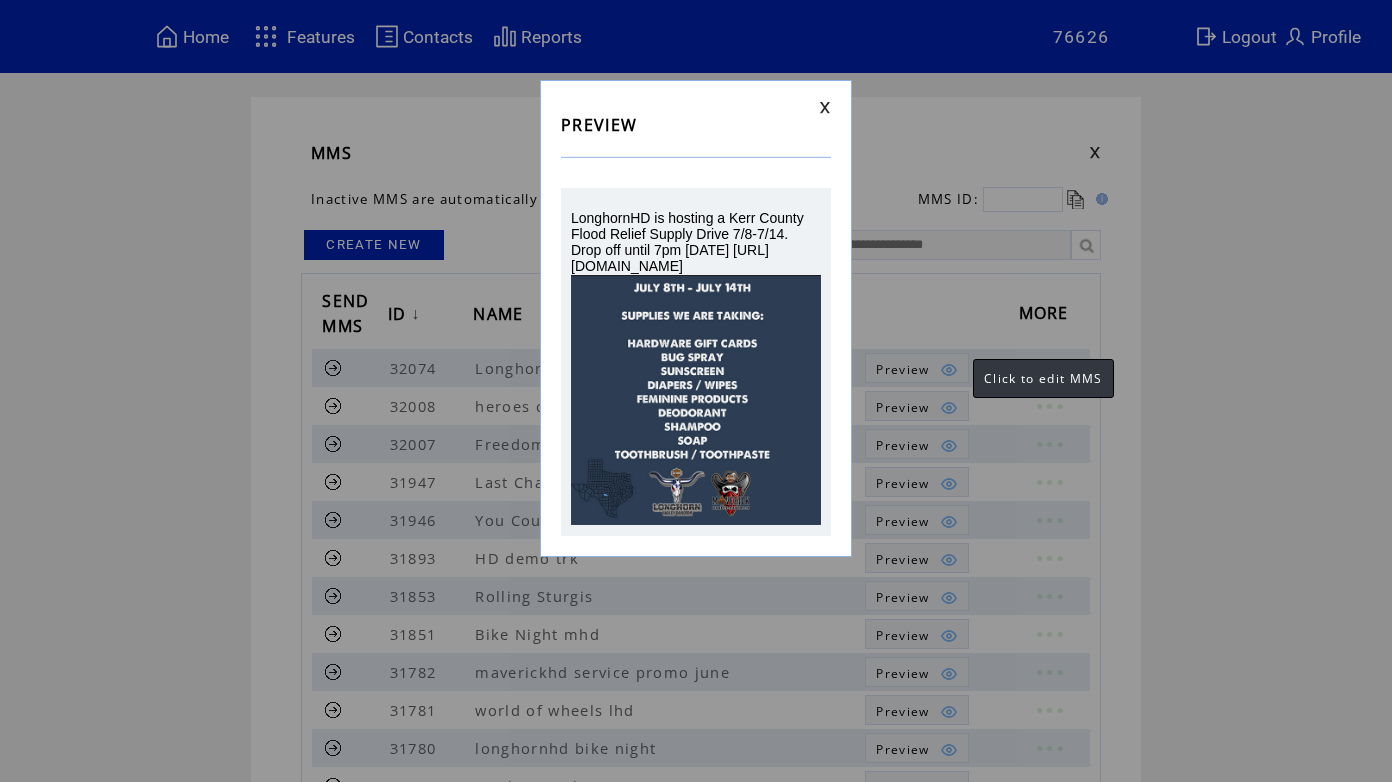 click at bounding box center [825, 107] 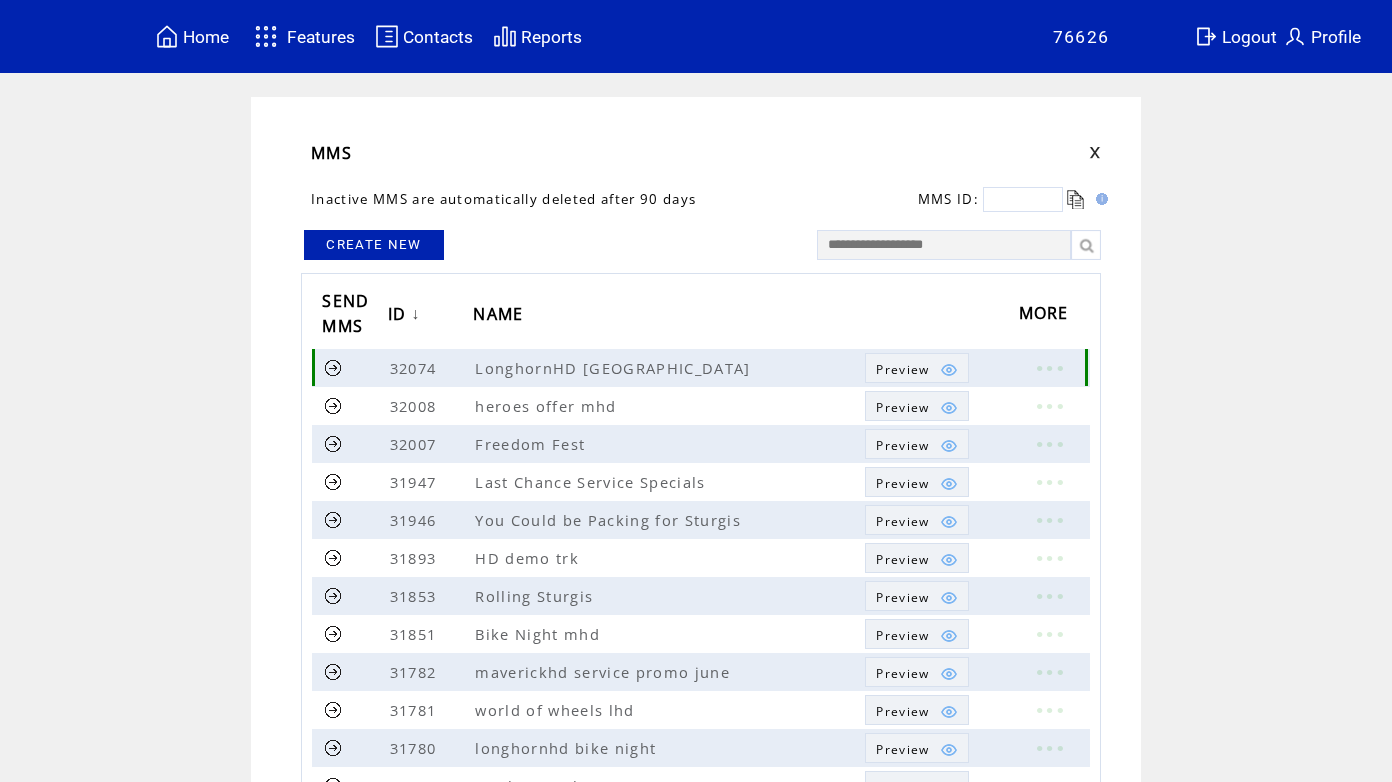 click at bounding box center [1049, 368] 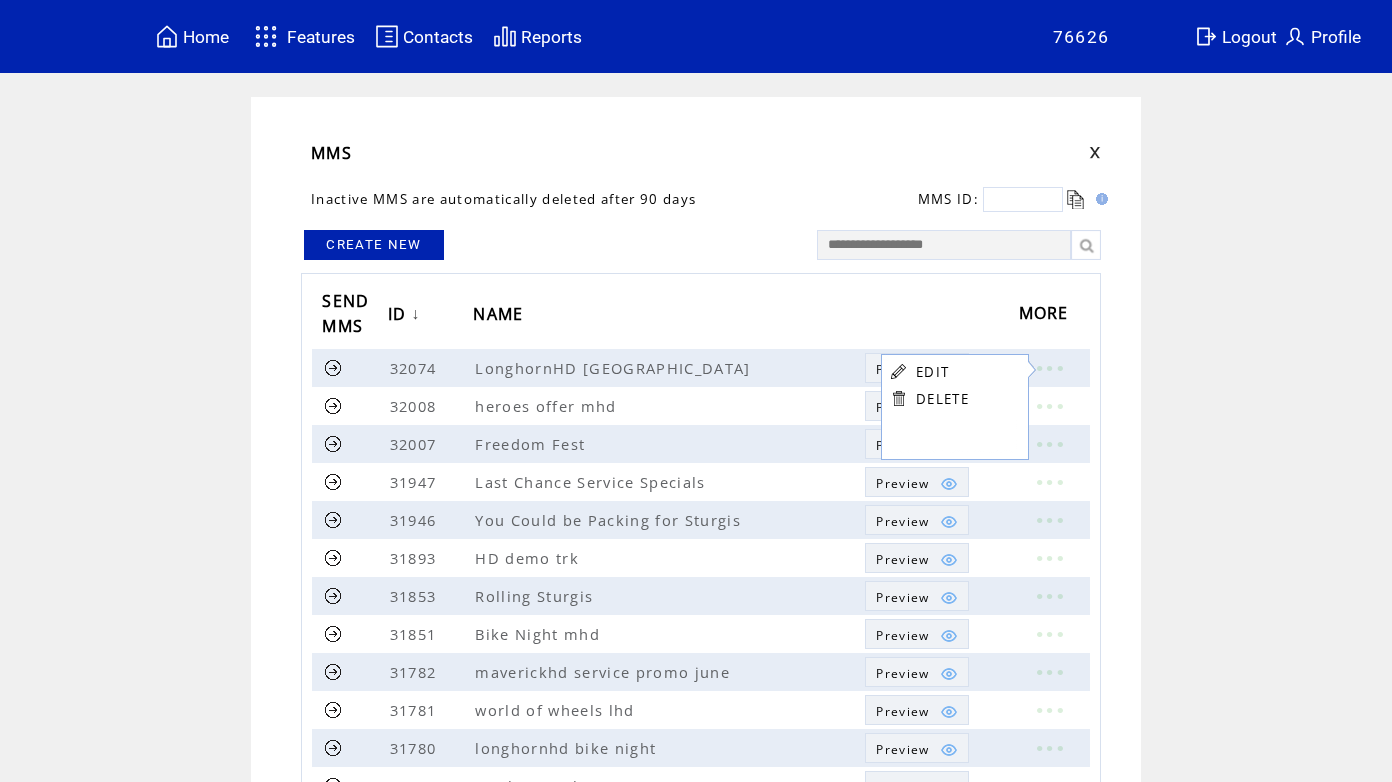 click on "EDIT" at bounding box center (932, 372) 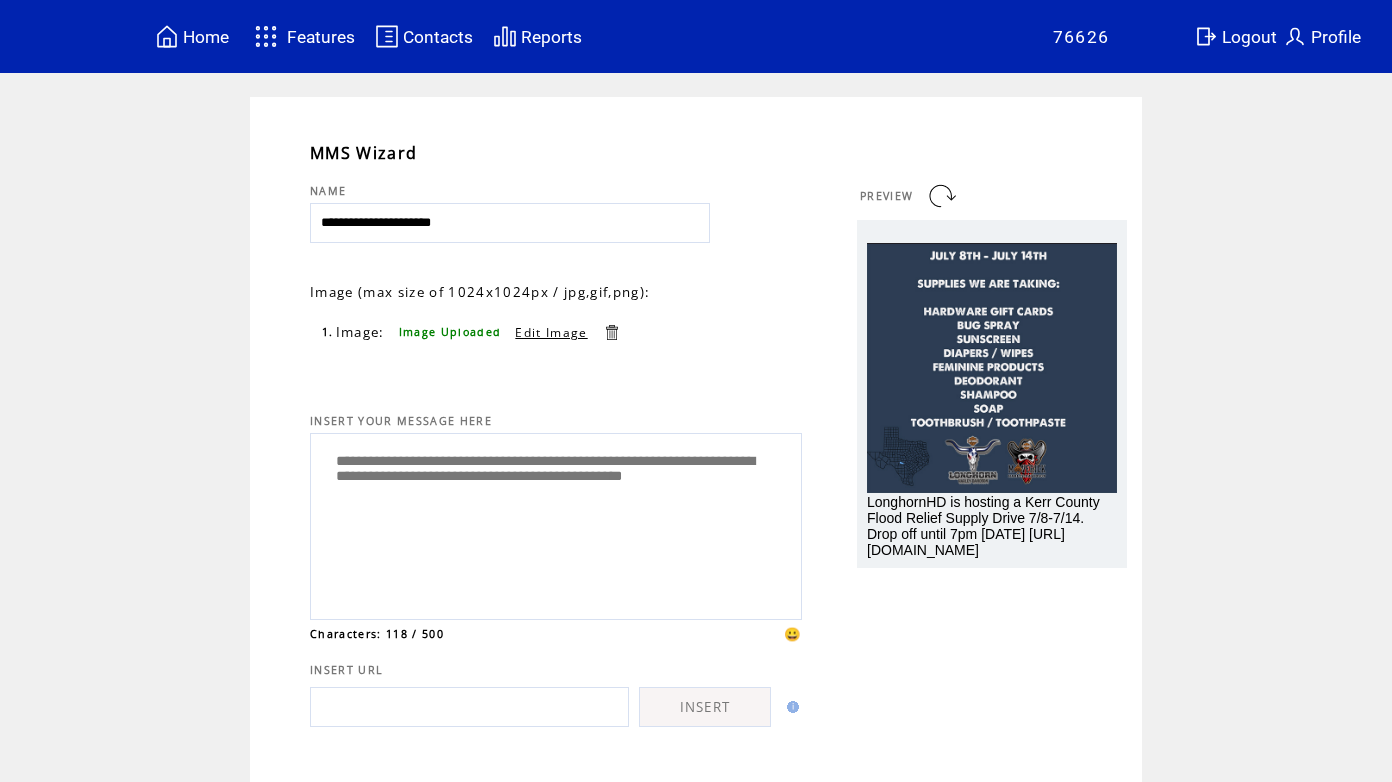 scroll, scrollTop: 0, scrollLeft: 0, axis: both 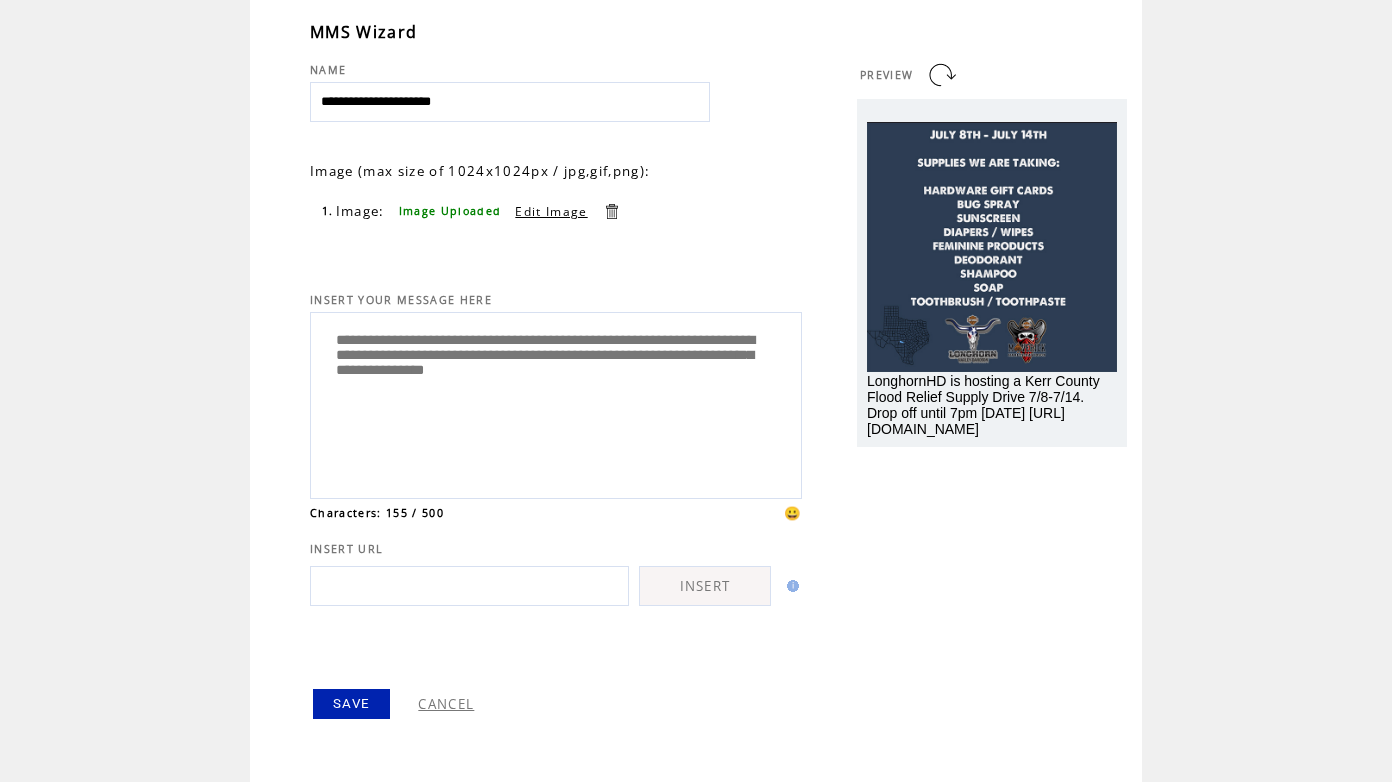 type on "**********" 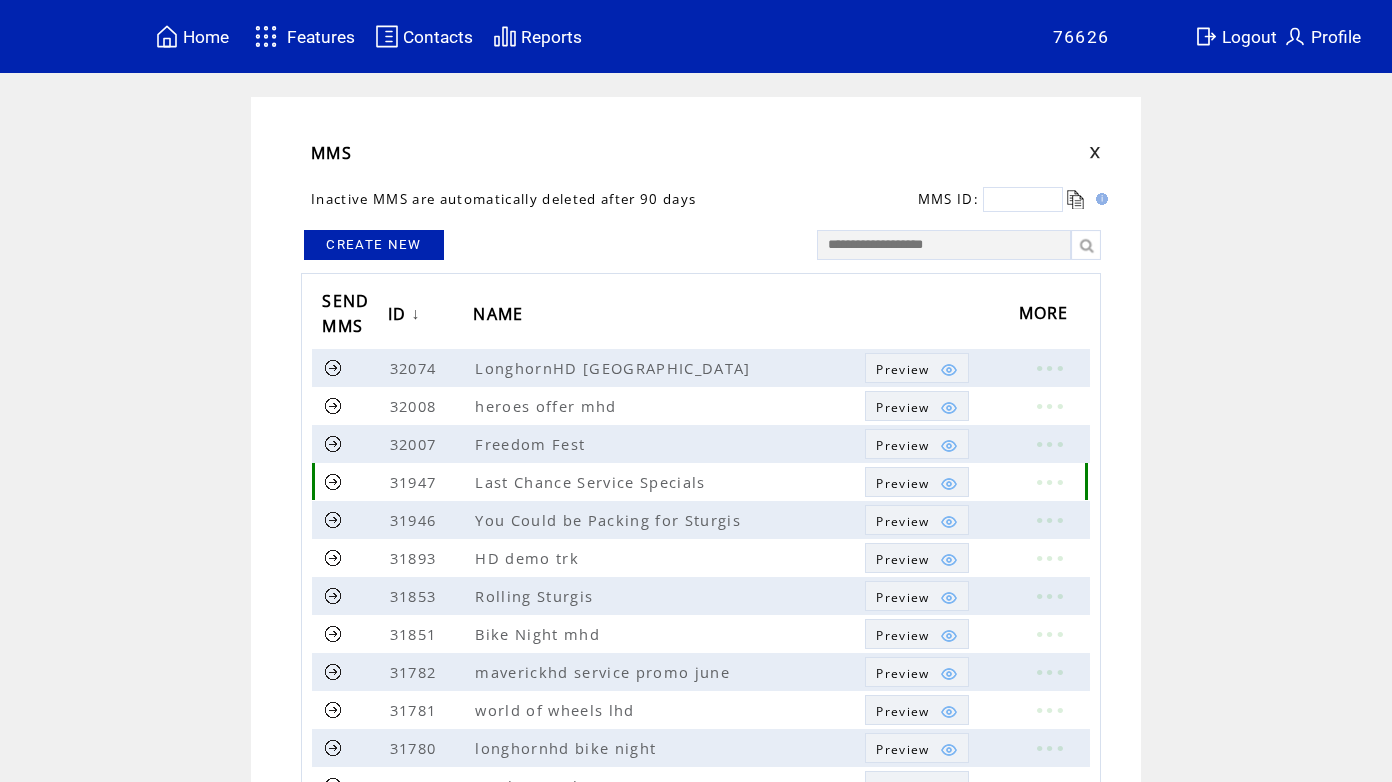 scroll, scrollTop: 0, scrollLeft: 0, axis: both 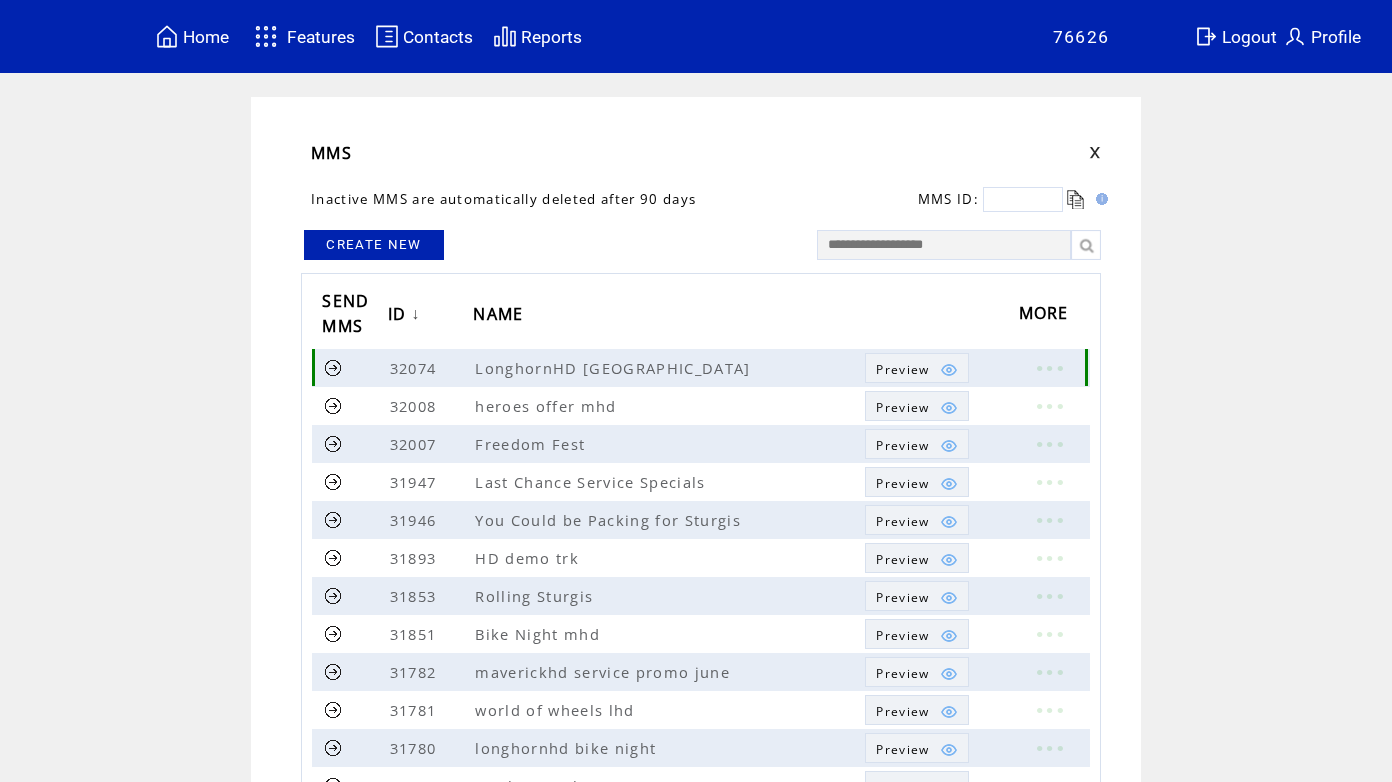 click at bounding box center [333, 367] 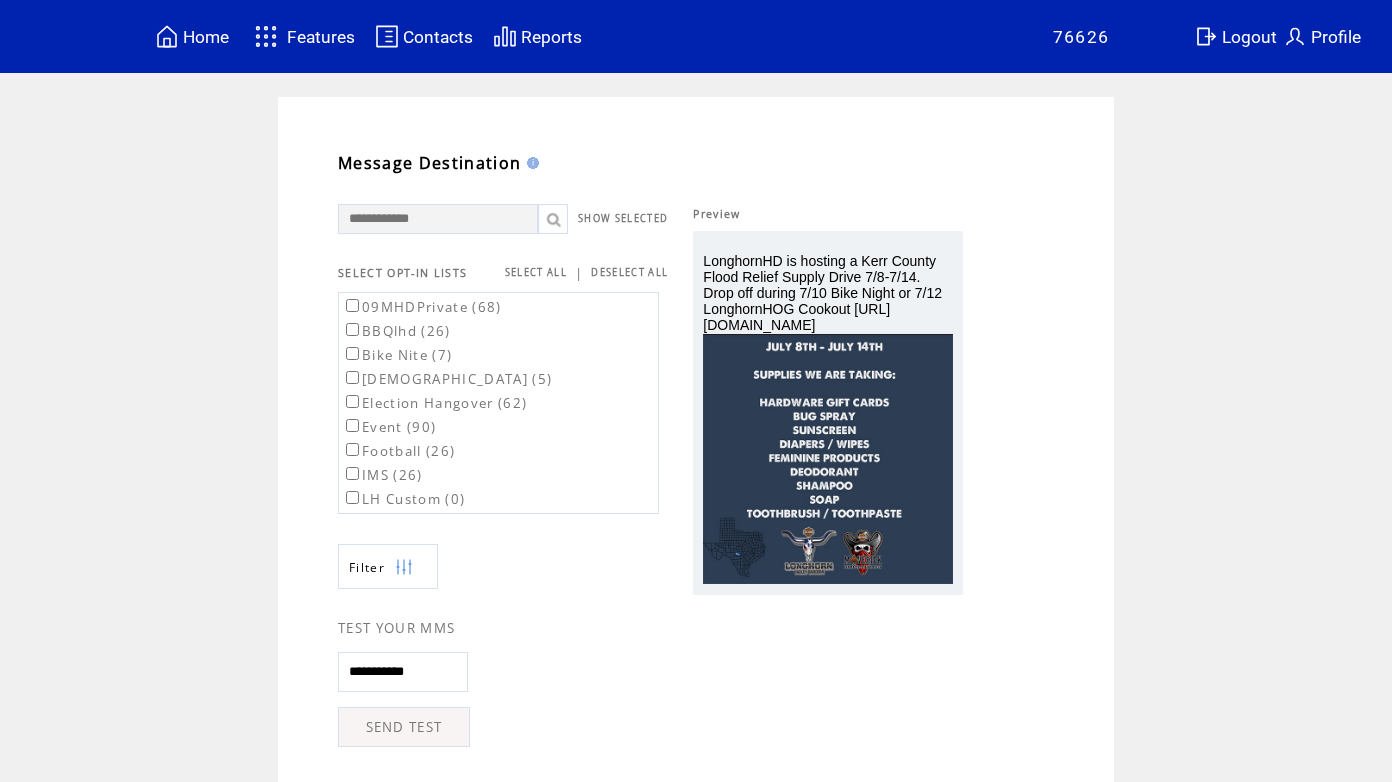 scroll, scrollTop: 101, scrollLeft: 0, axis: vertical 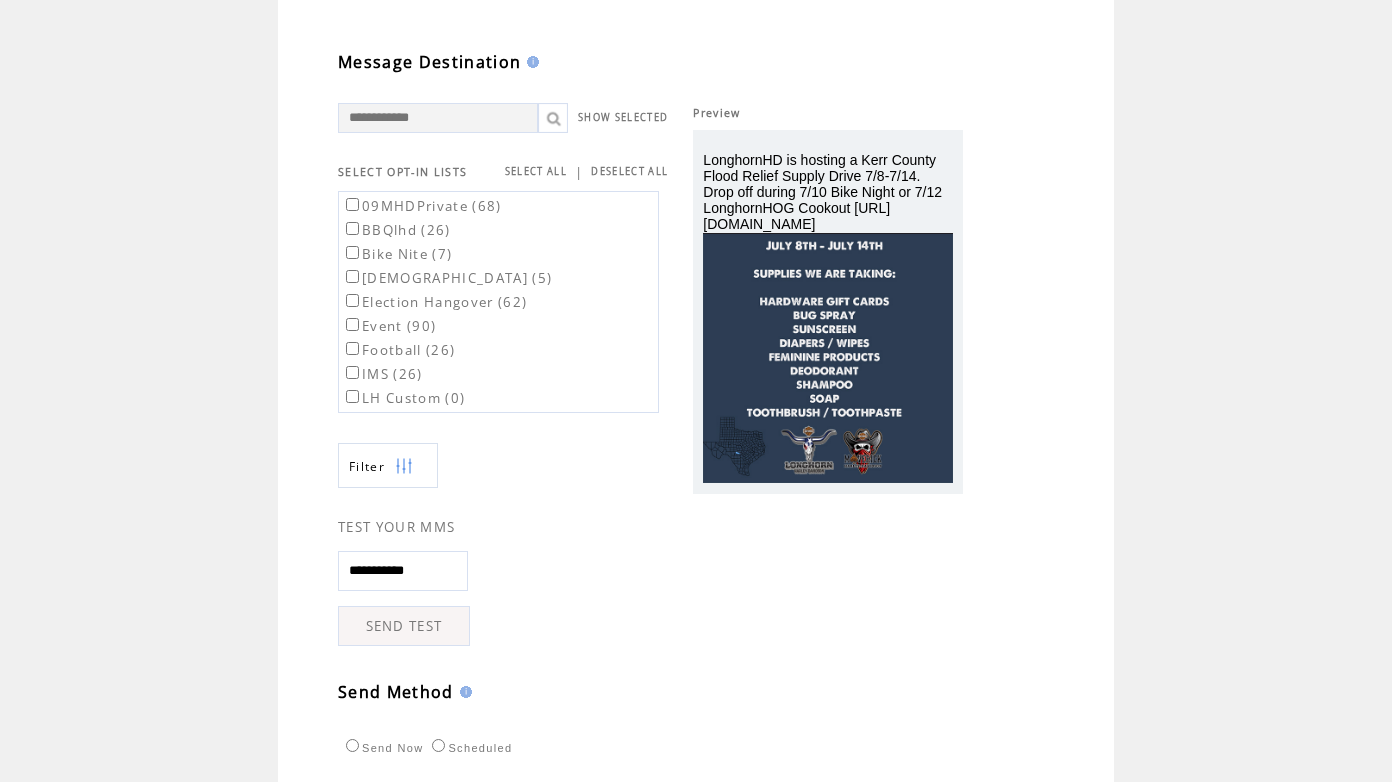 click on "SEND TEST" at bounding box center (404, 626) 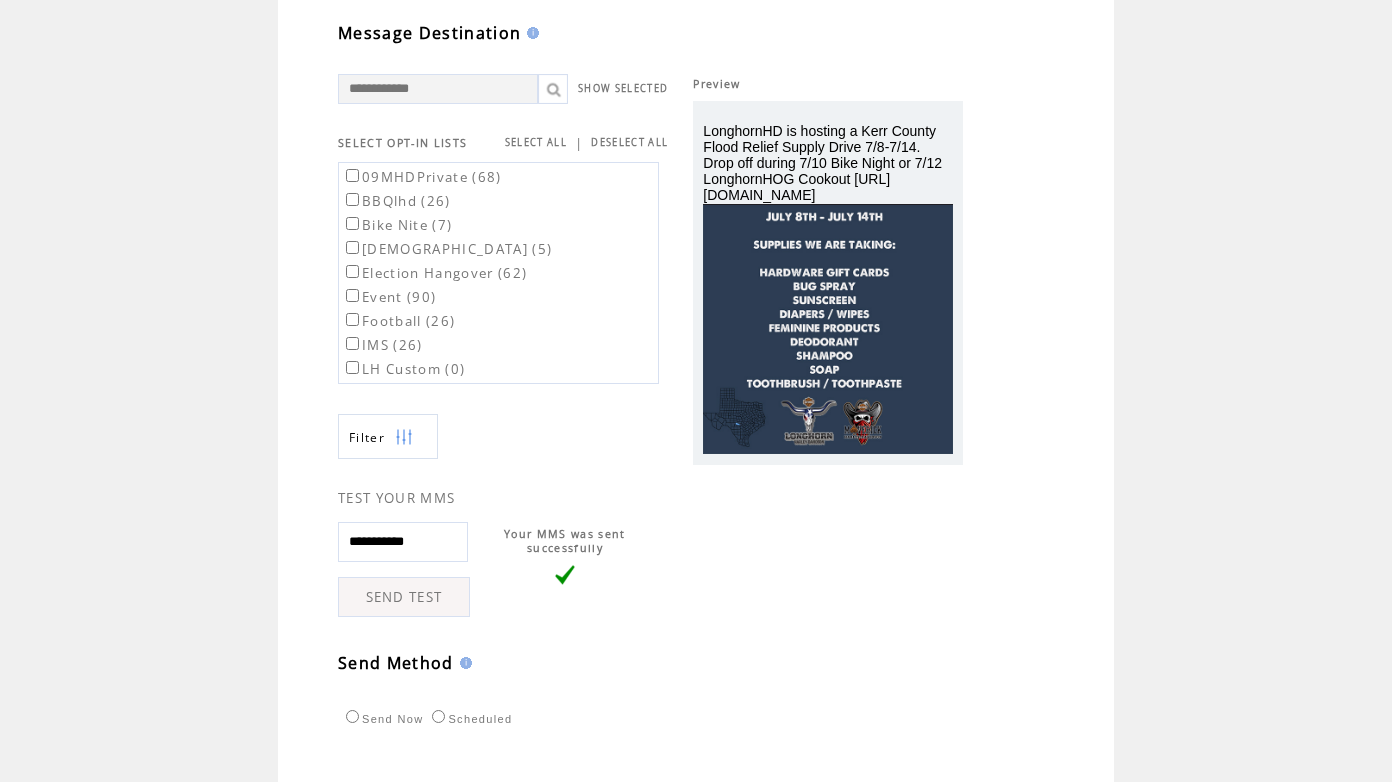 scroll, scrollTop: 128, scrollLeft: 0, axis: vertical 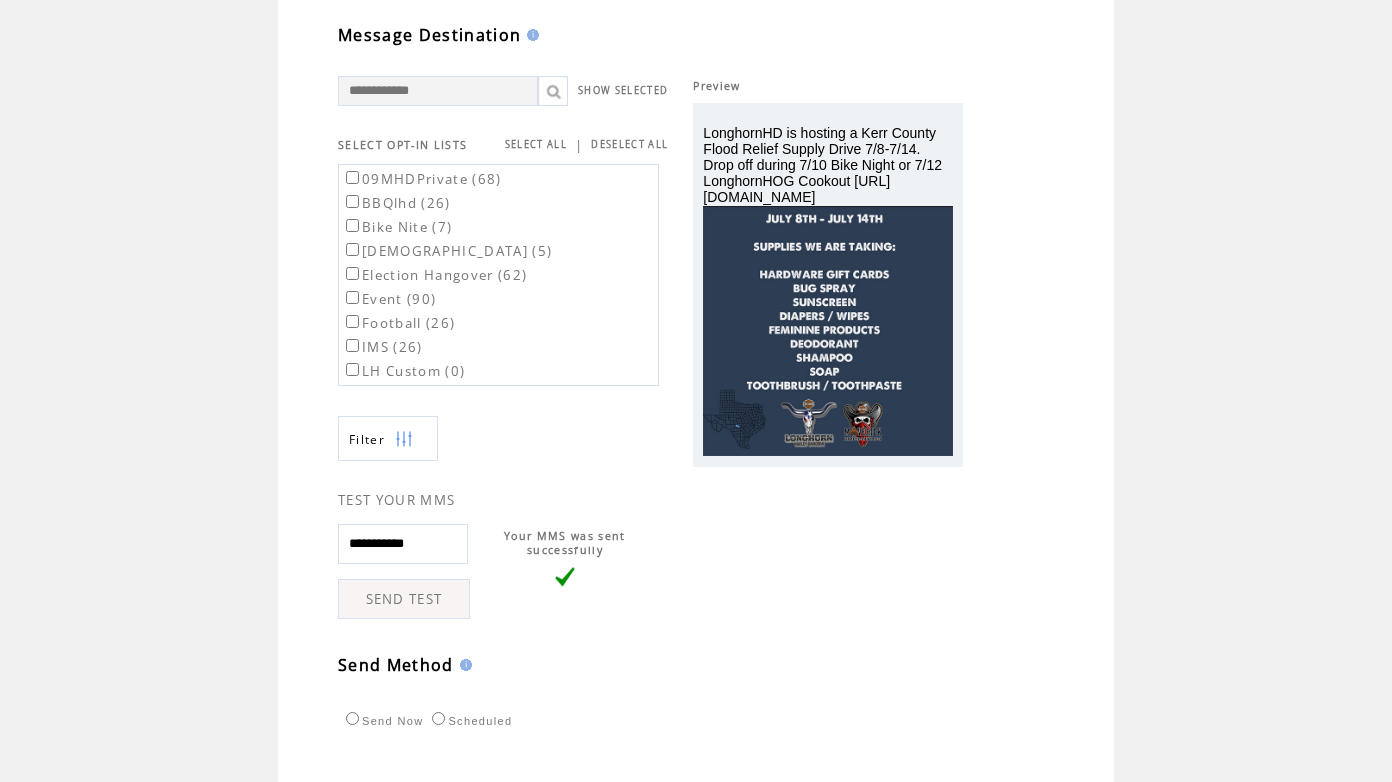 click on "SEND TEST" at bounding box center [404, 599] 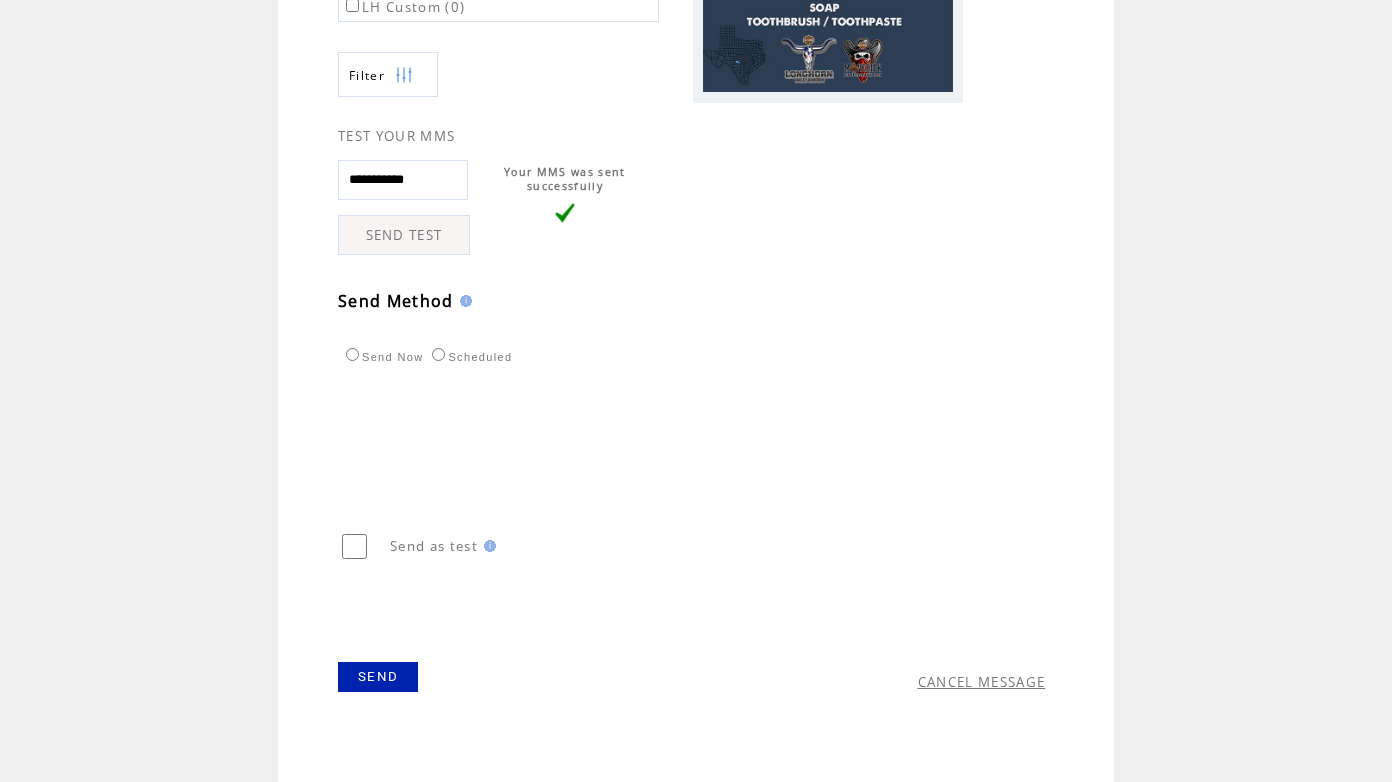 scroll, scrollTop: 0, scrollLeft: 0, axis: both 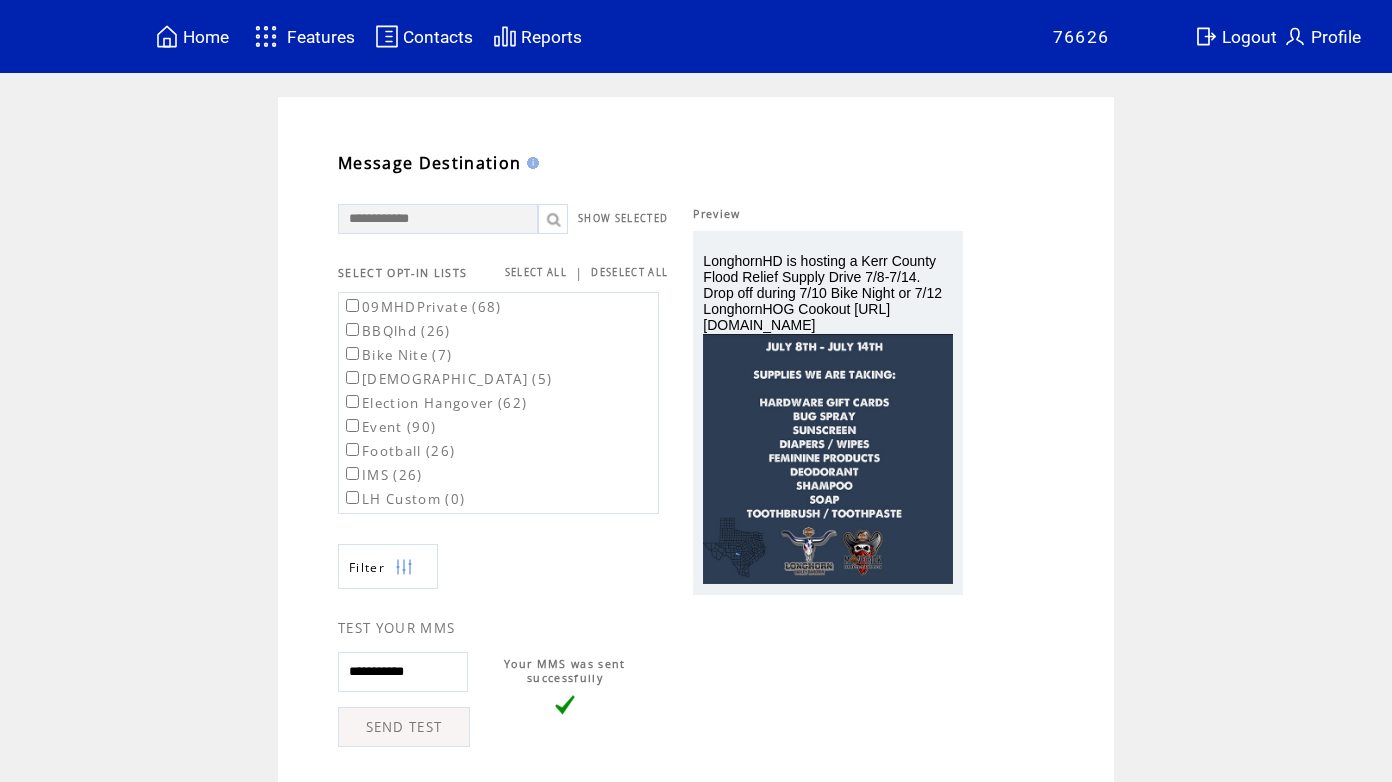 click on "Features" at bounding box center [302, 36] 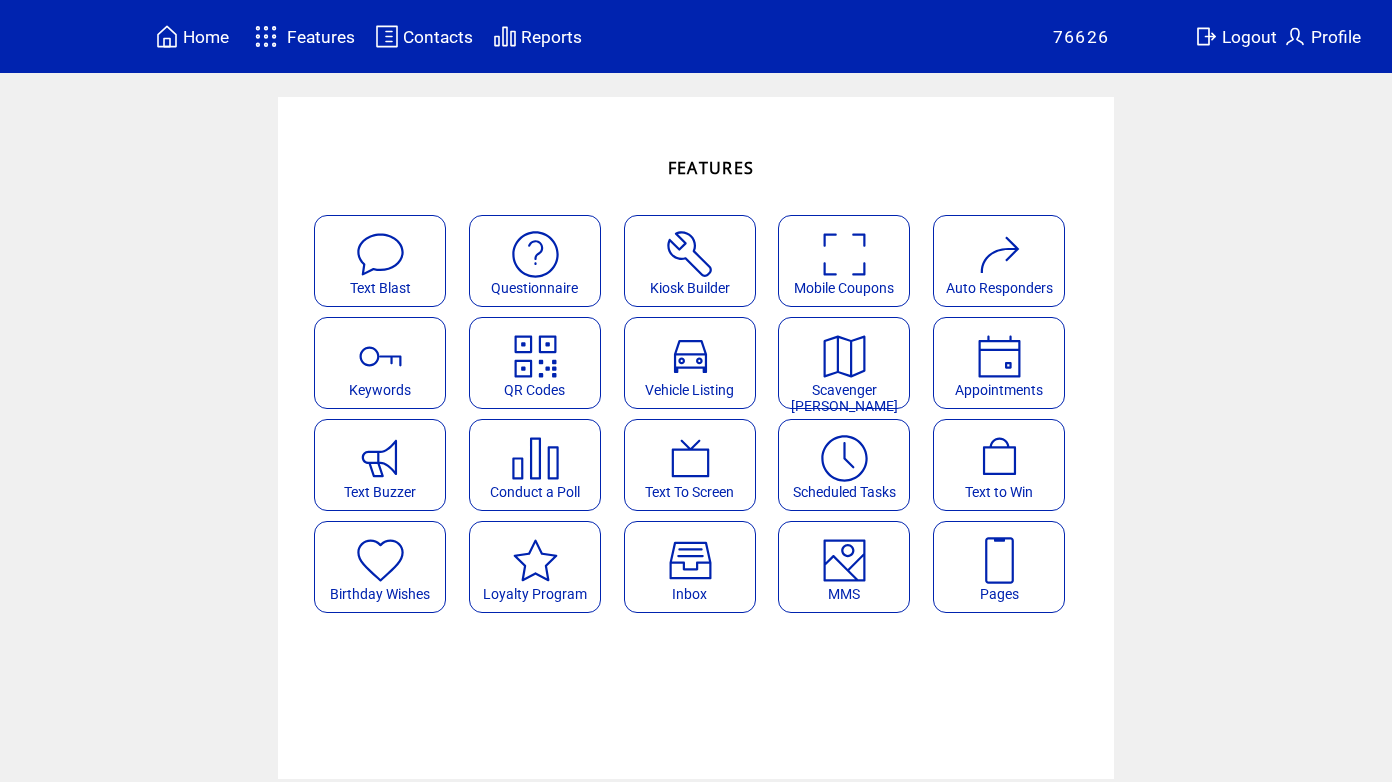 scroll, scrollTop: 0, scrollLeft: 0, axis: both 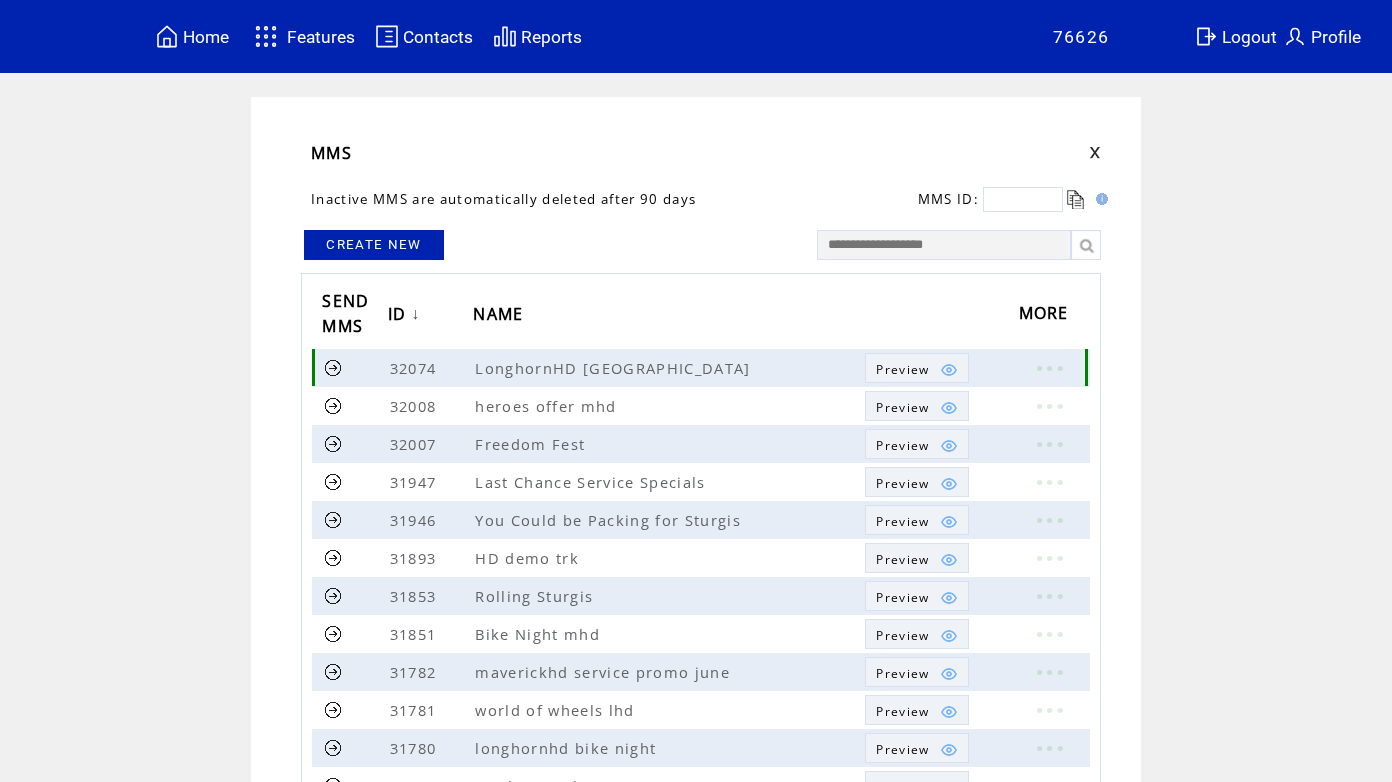 click at bounding box center [333, 367] 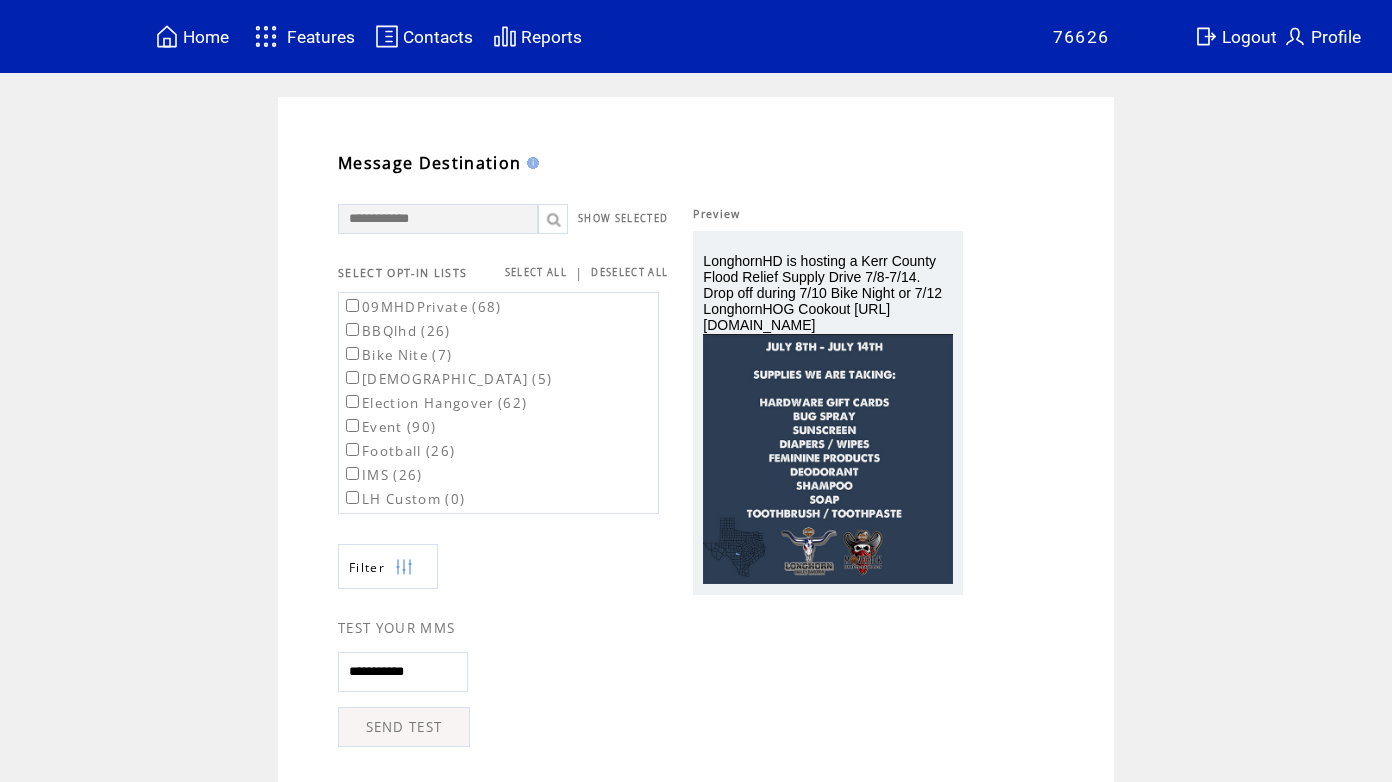 scroll, scrollTop: 0, scrollLeft: 0, axis: both 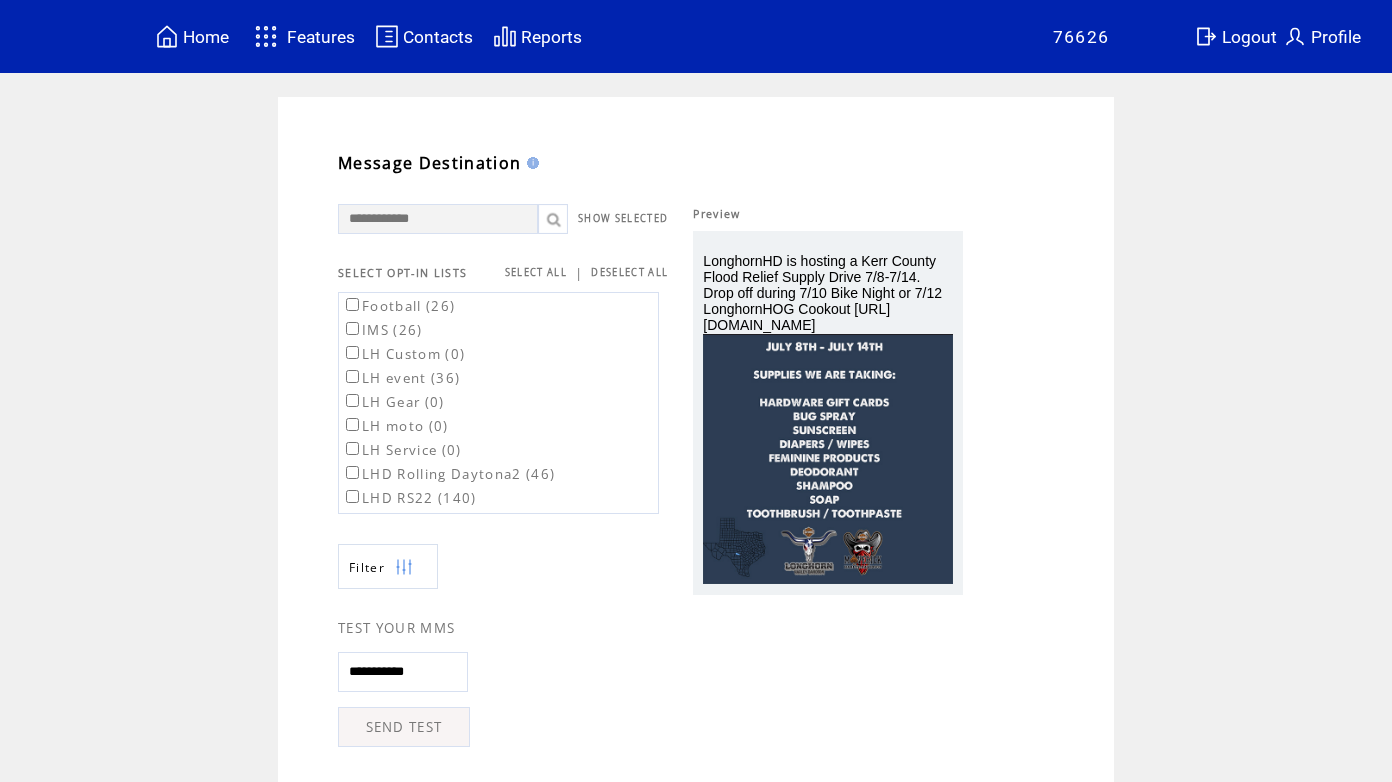 click on "SEND TEST" at bounding box center [404, 727] 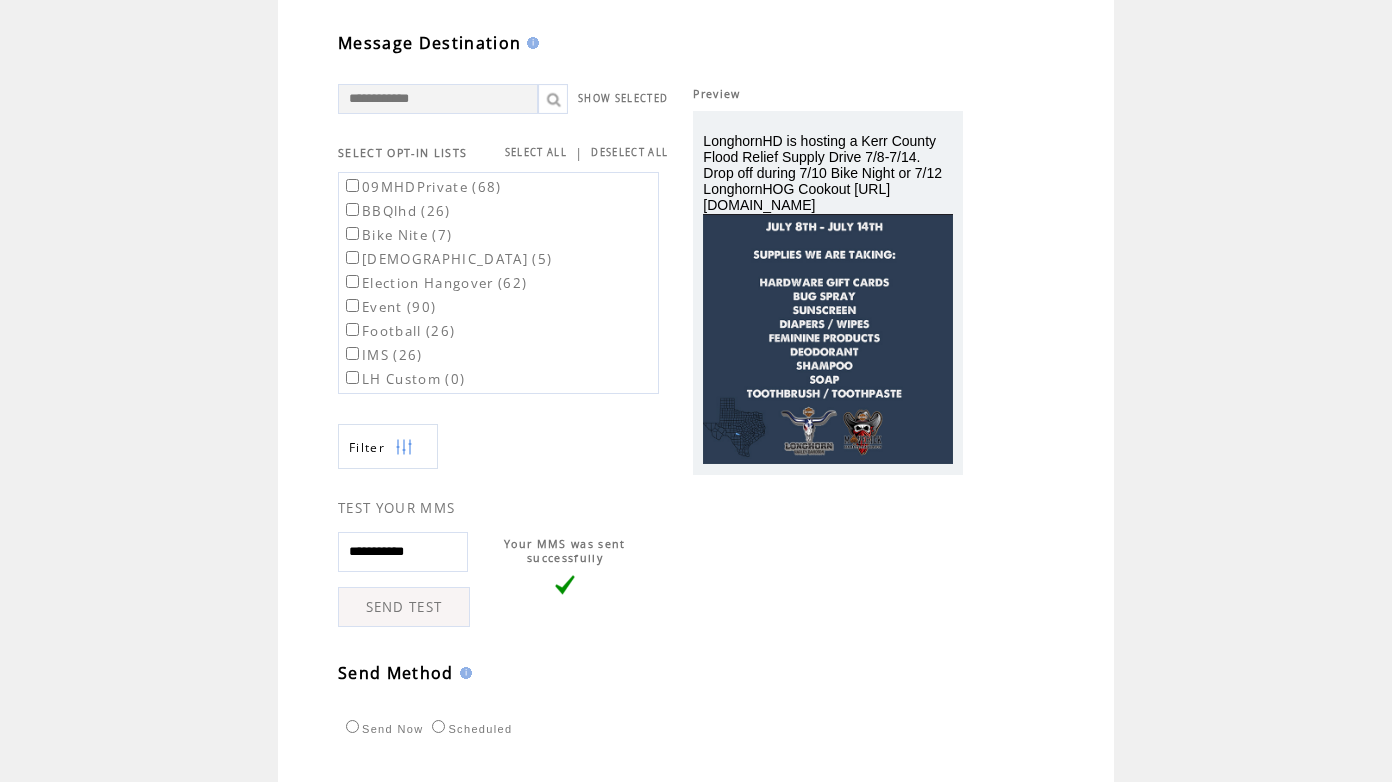 scroll, scrollTop: 124, scrollLeft: 0, axis: vertical 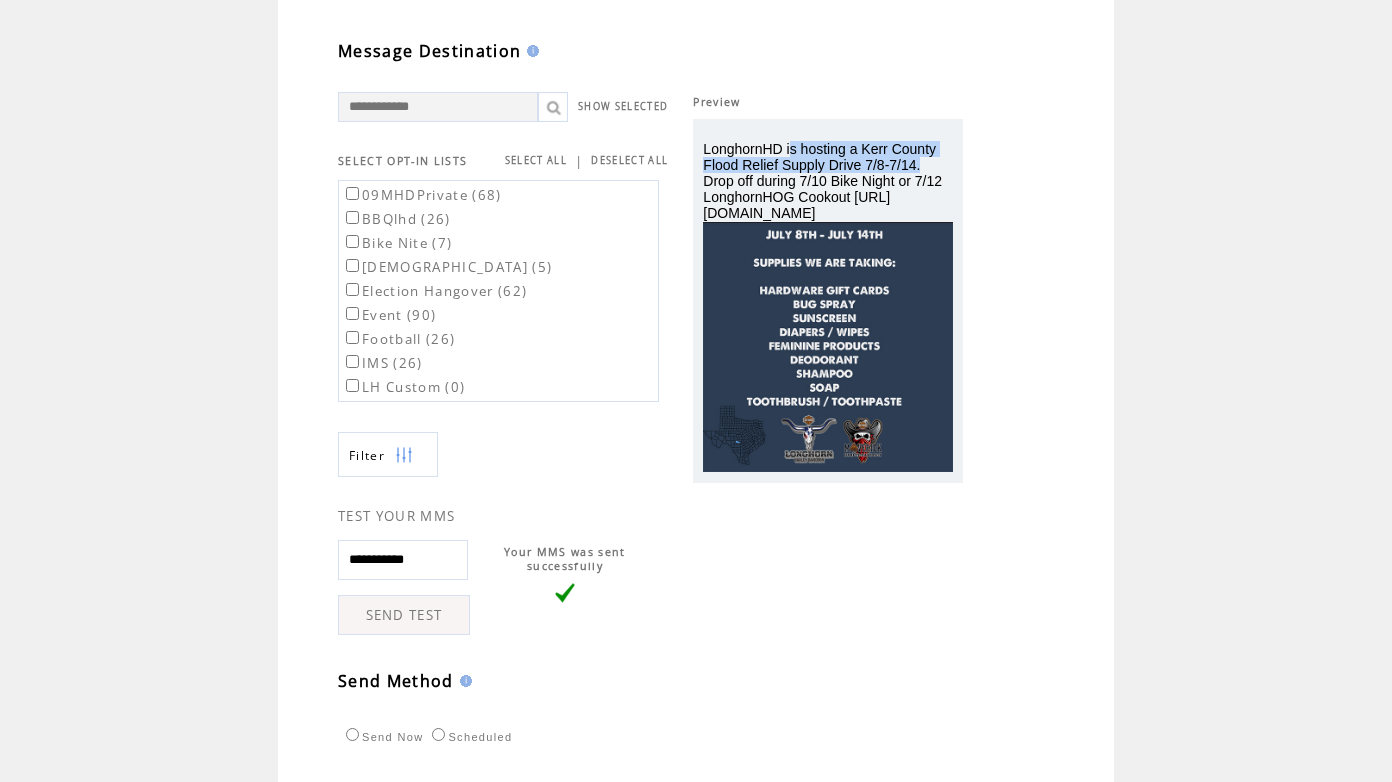 drag, startPoint x: 798, startPoint y: 141, endPoint x: 932, endPoint y: 162, distance: 135.63554 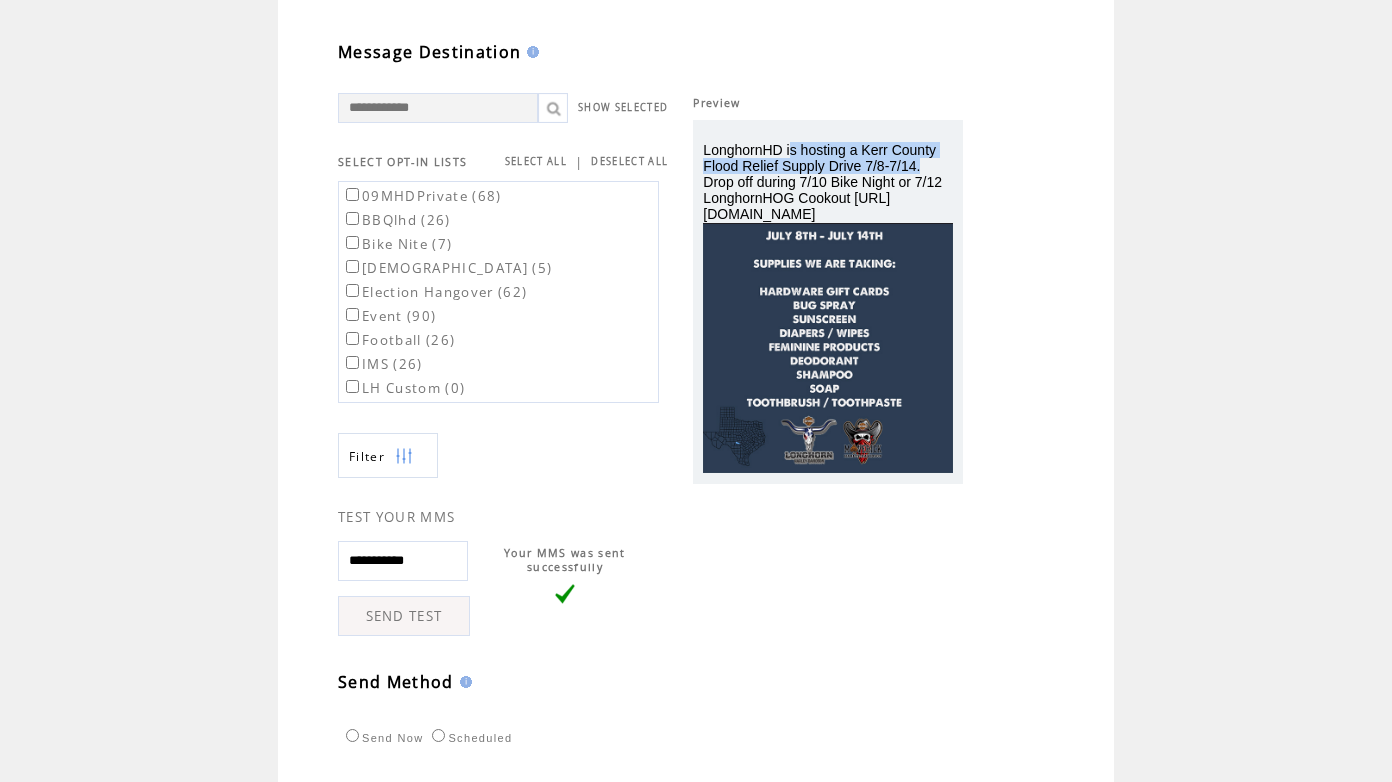 copy on "s hosting a Kerr County Flood Relief Supply Drive 7/8-7/14." 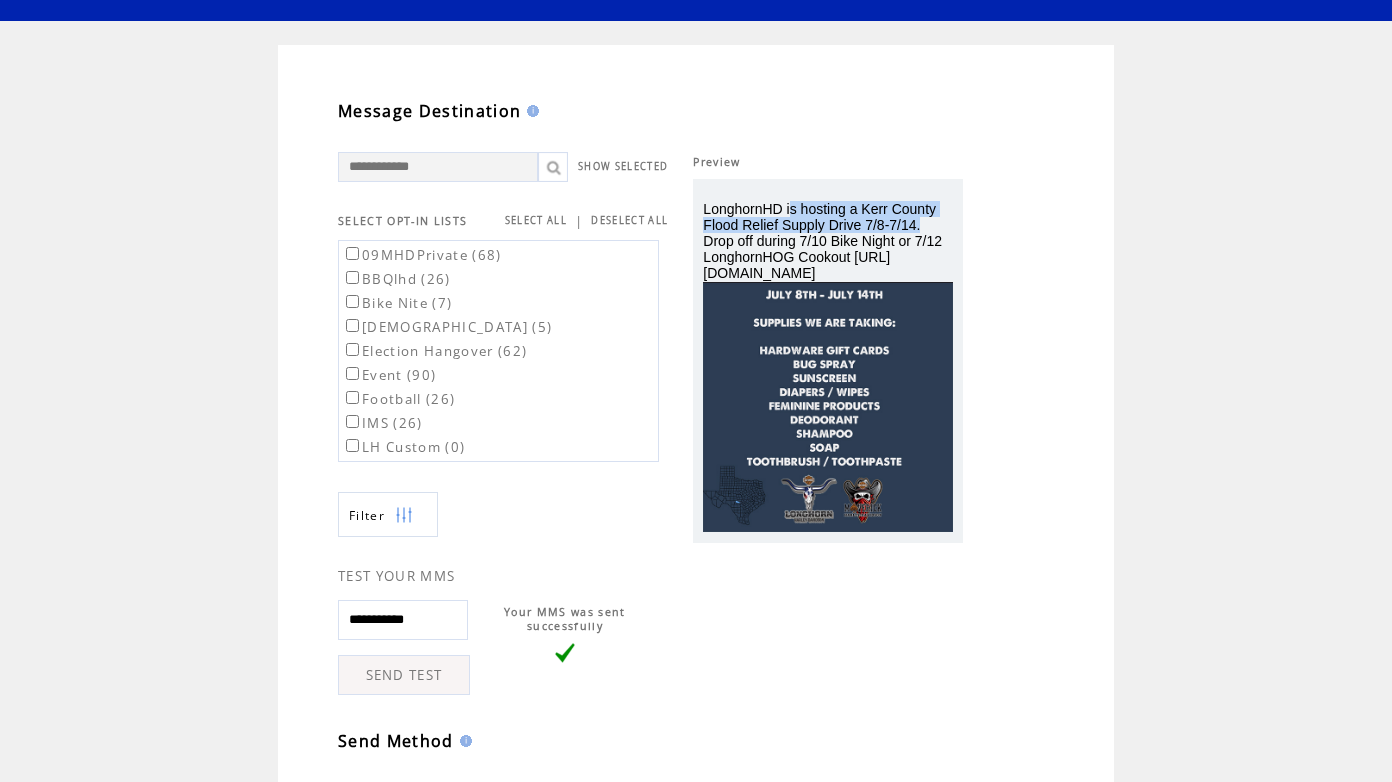 scroll, scrollTop: 0, scrollLeft: 0, axis: both 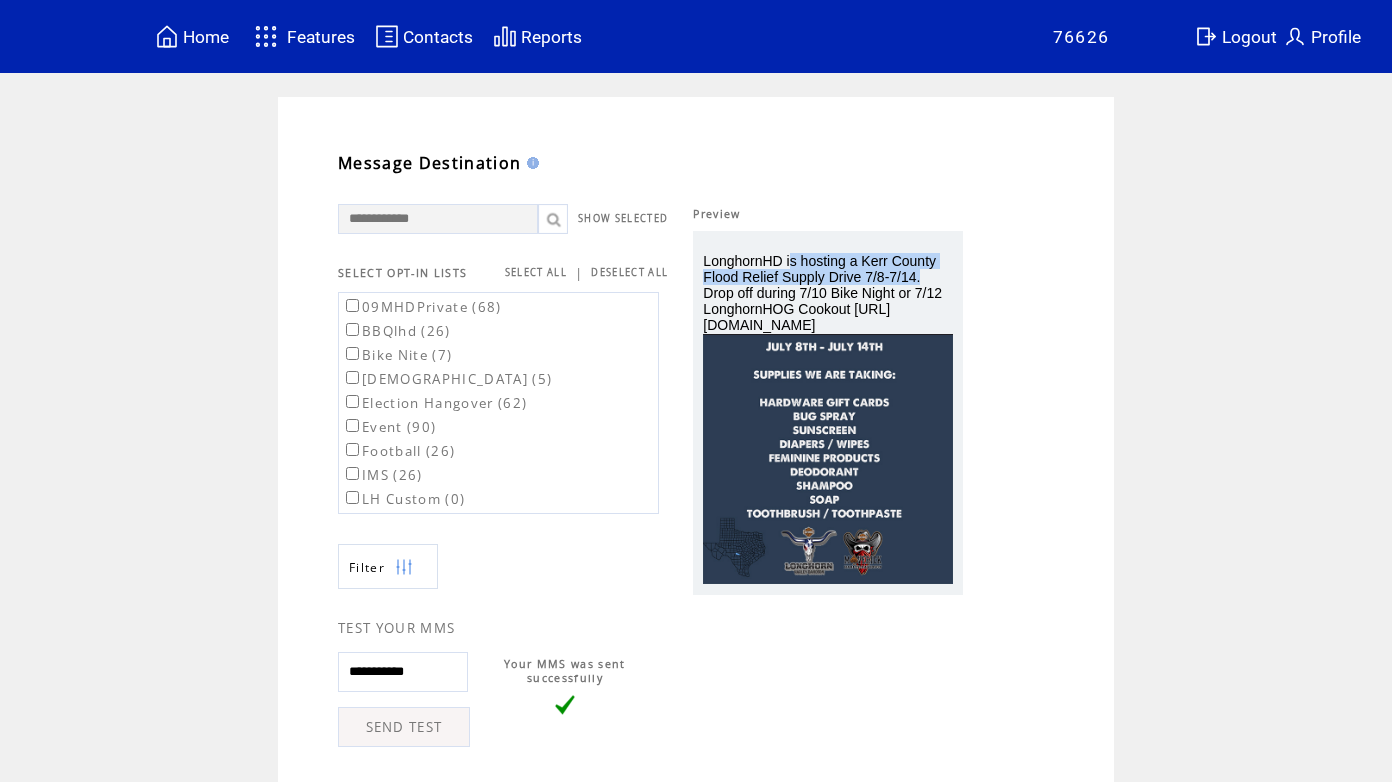 click on "Features" at bounding box center (321, 37) 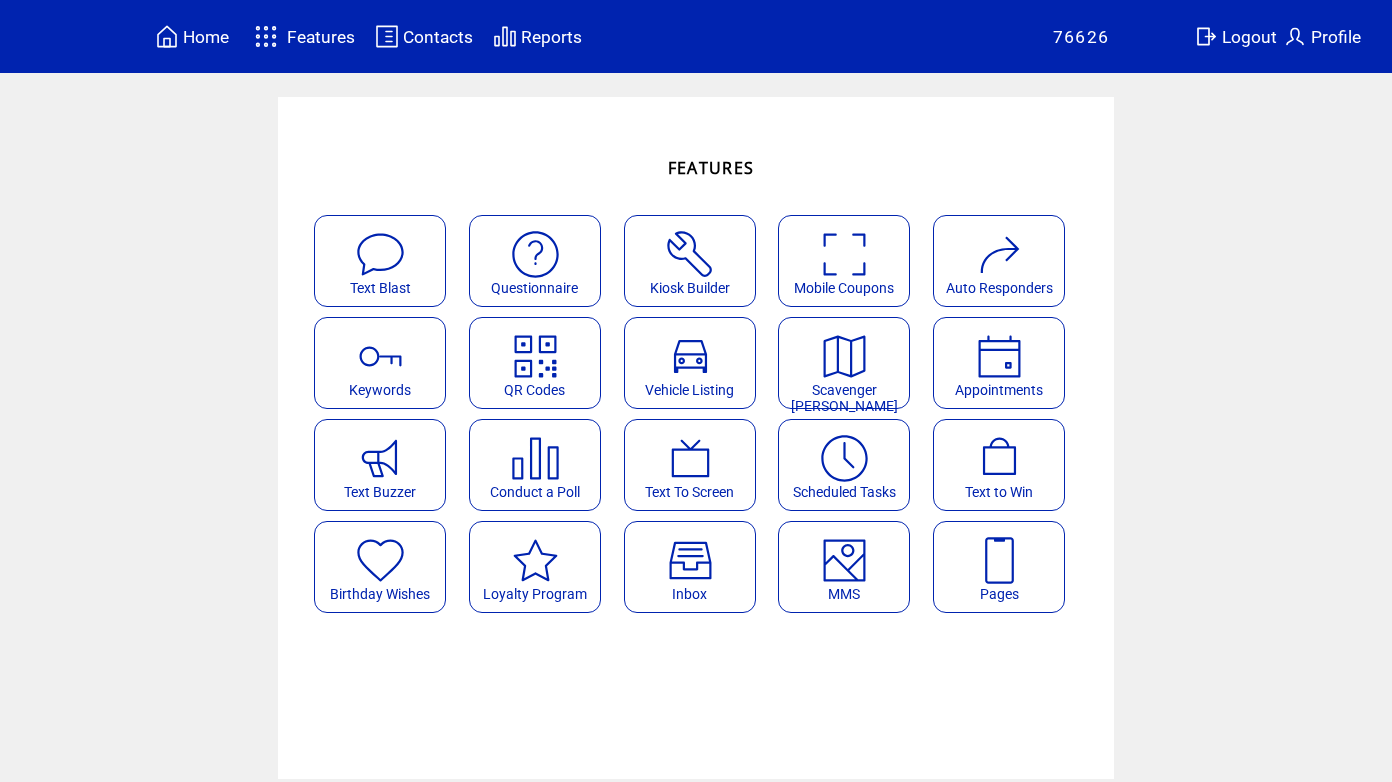 scroll, scrollTop: 0, scrollLeft: 0, axis: both 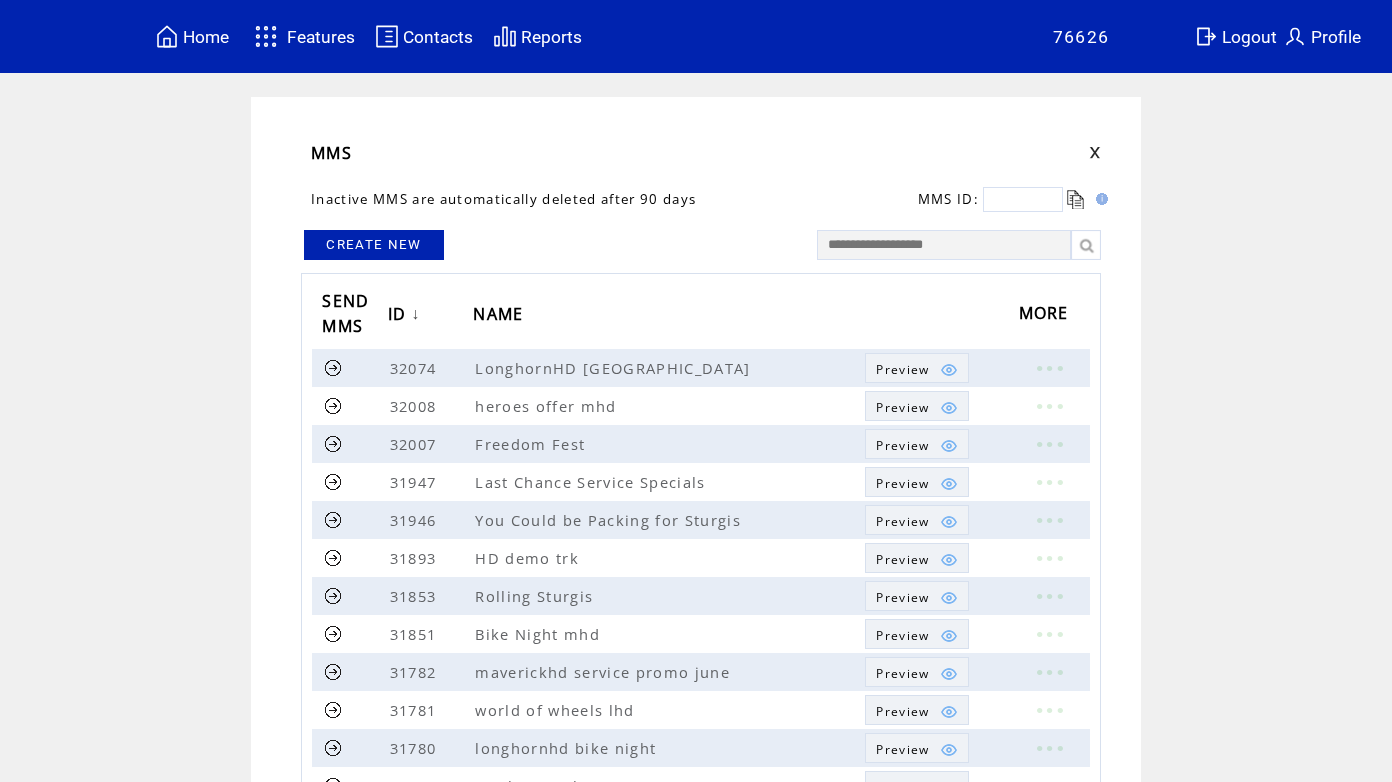 click on "CREATE NEW" at bounding box center (374, 245) 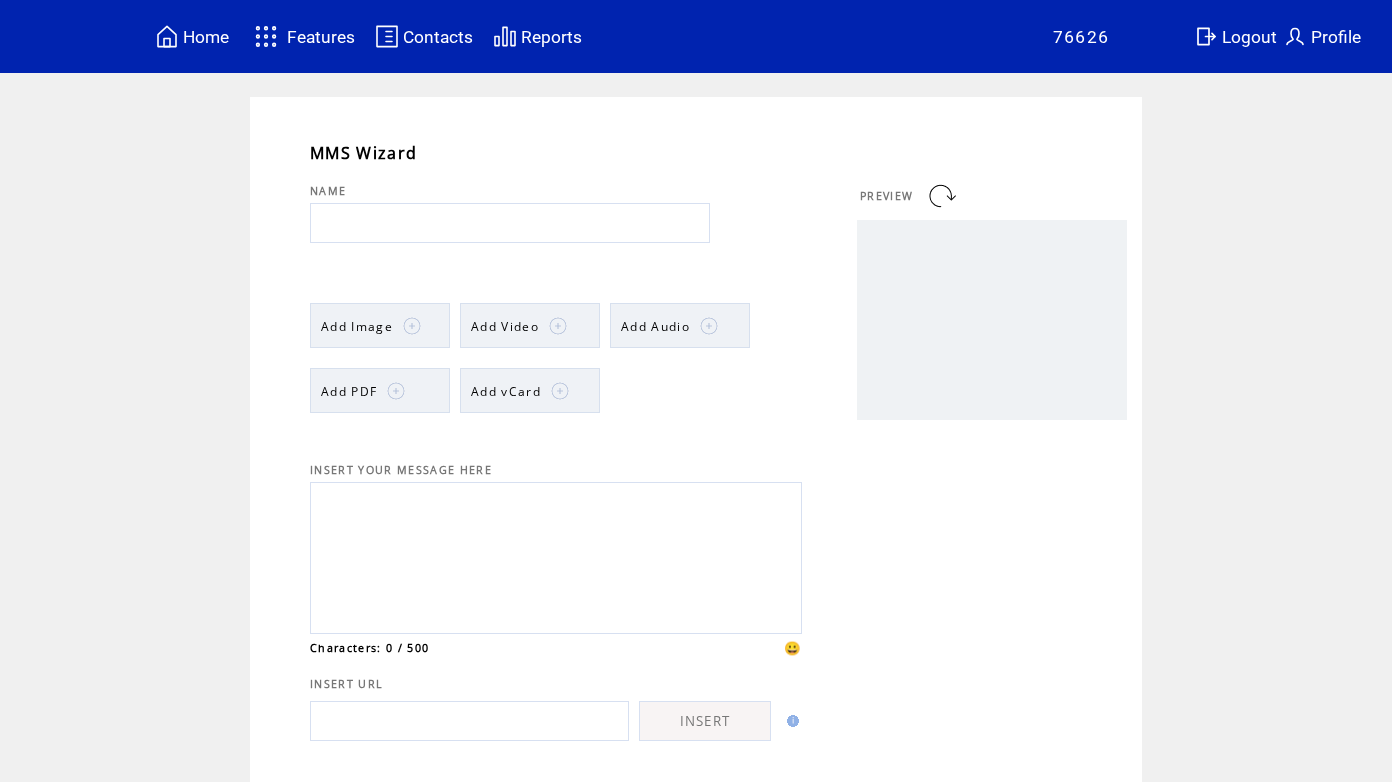scroll, scrollTop: 0, scrollLeft: 0, axis: both 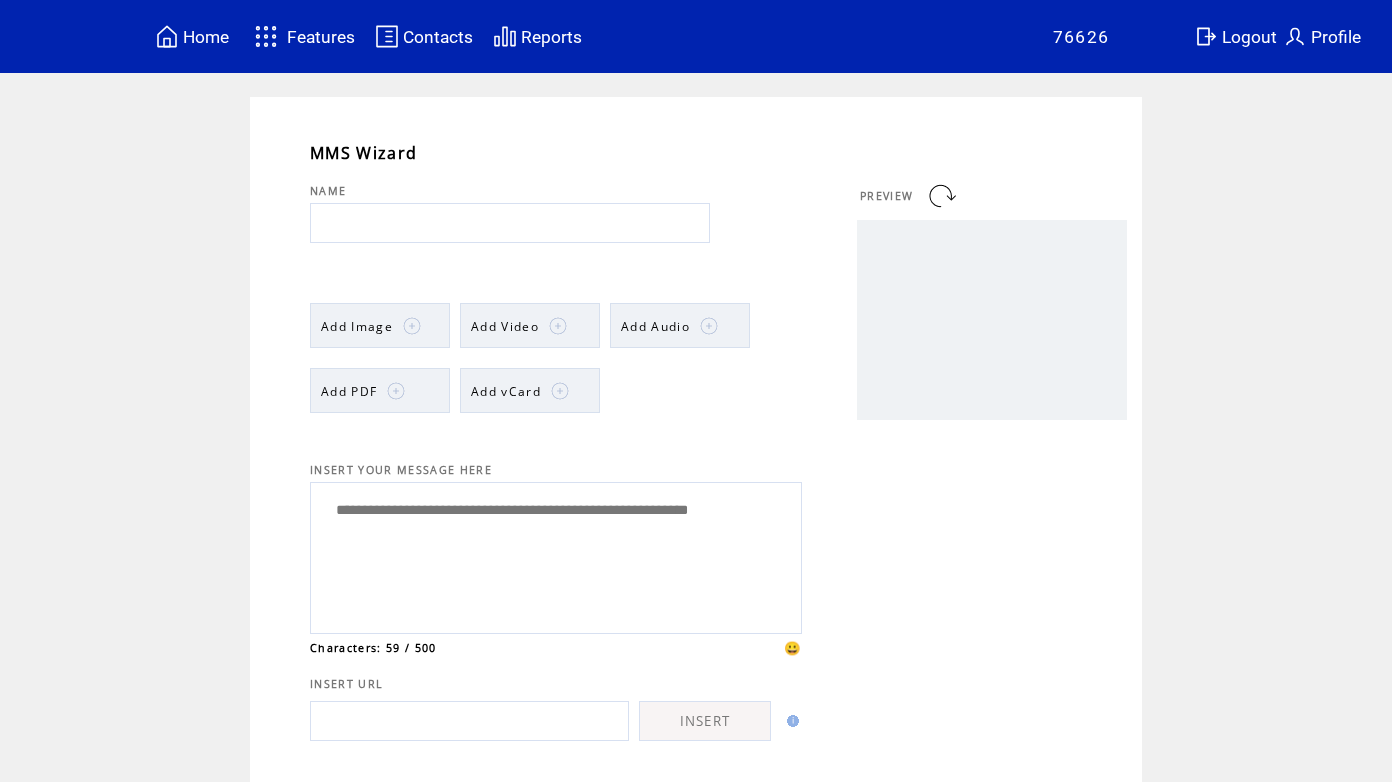 drag, startPoint x: 351, startPoint y: 508, endPoint x: 382, endPoint y: 523, distance: 34.43835 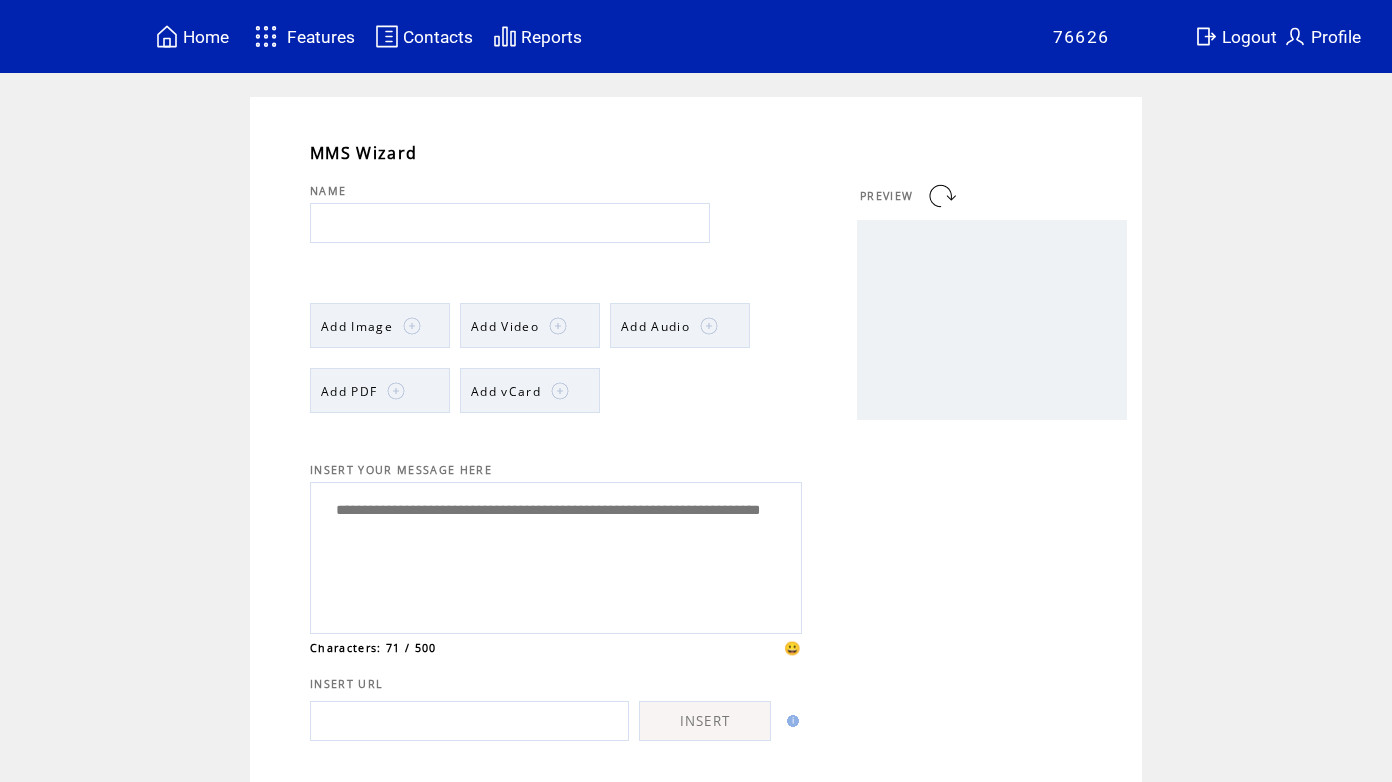 type on "**********" 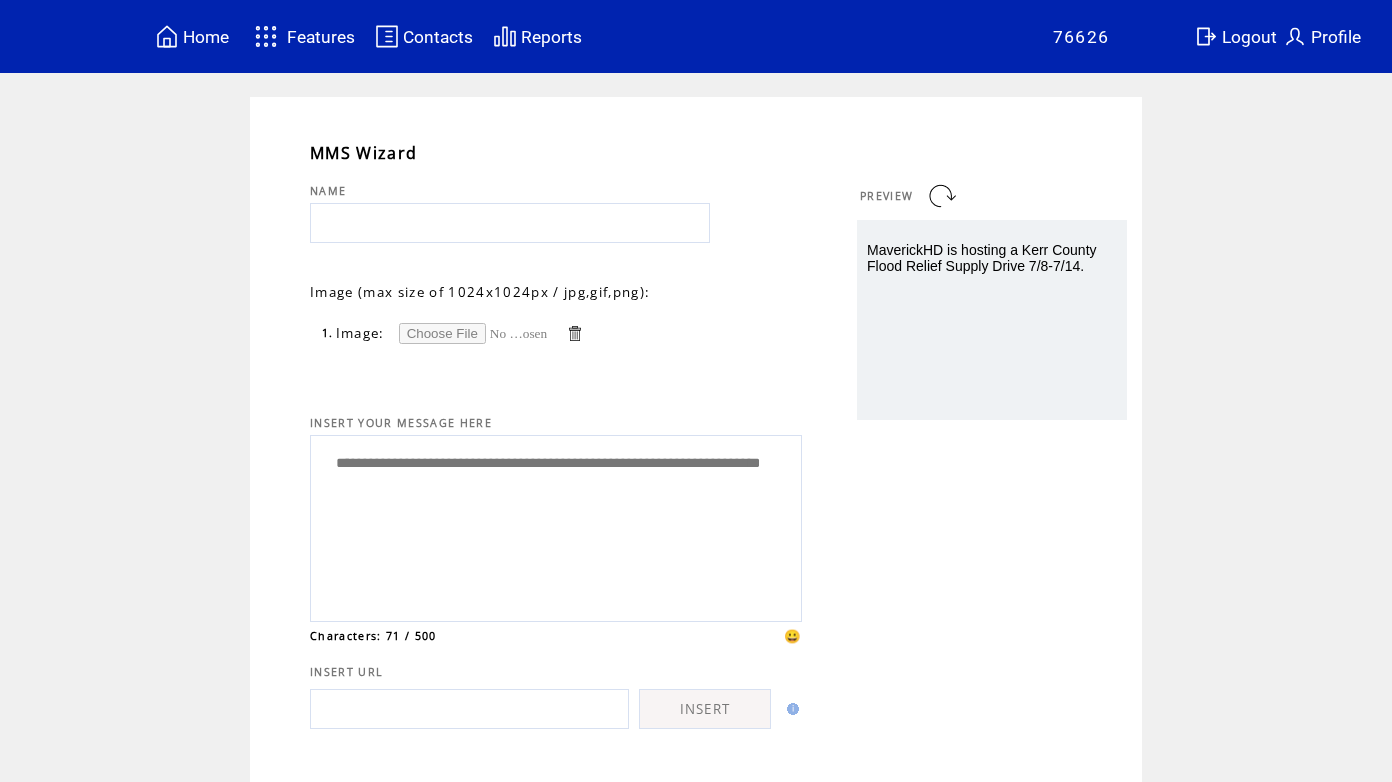 scroll, scrollTop: 0, scrollLeft: 0, axis: both 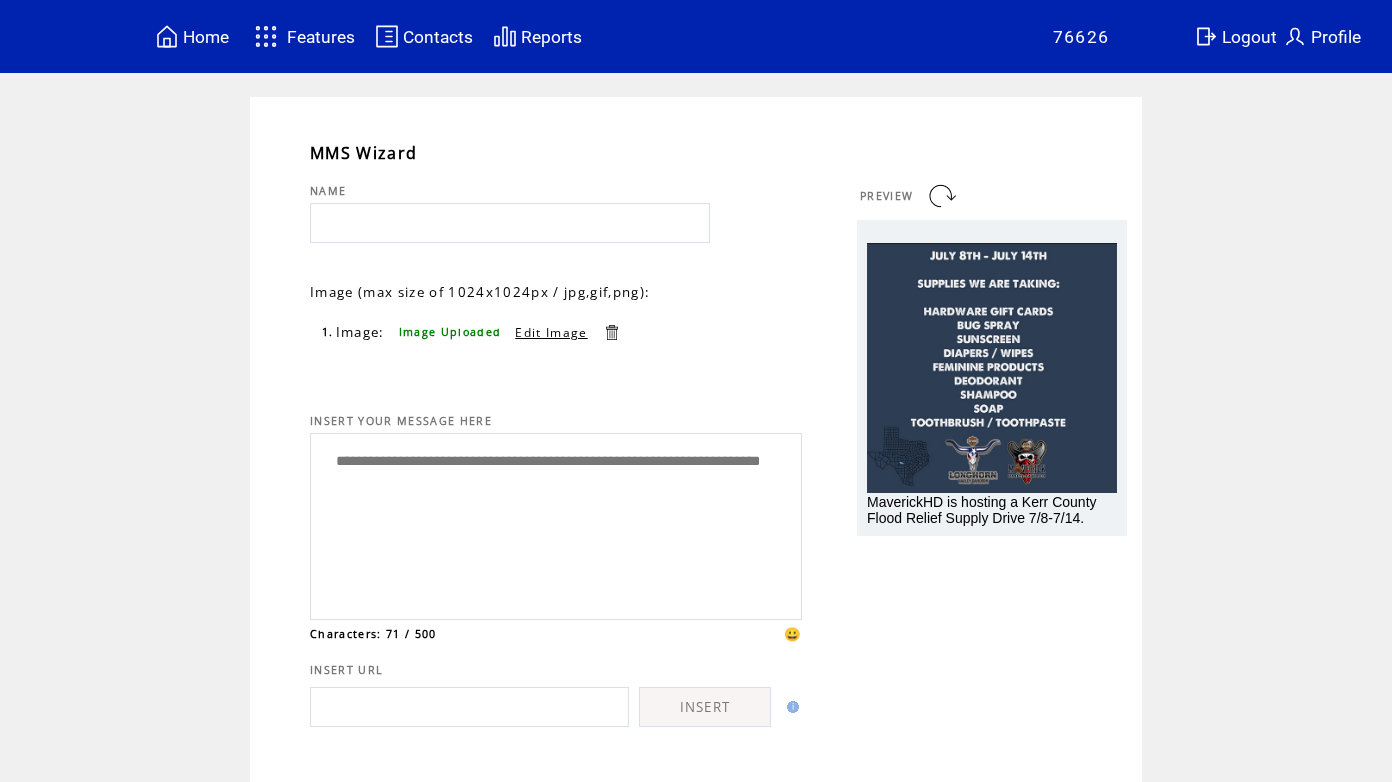 click at bounding box center (510, 223) 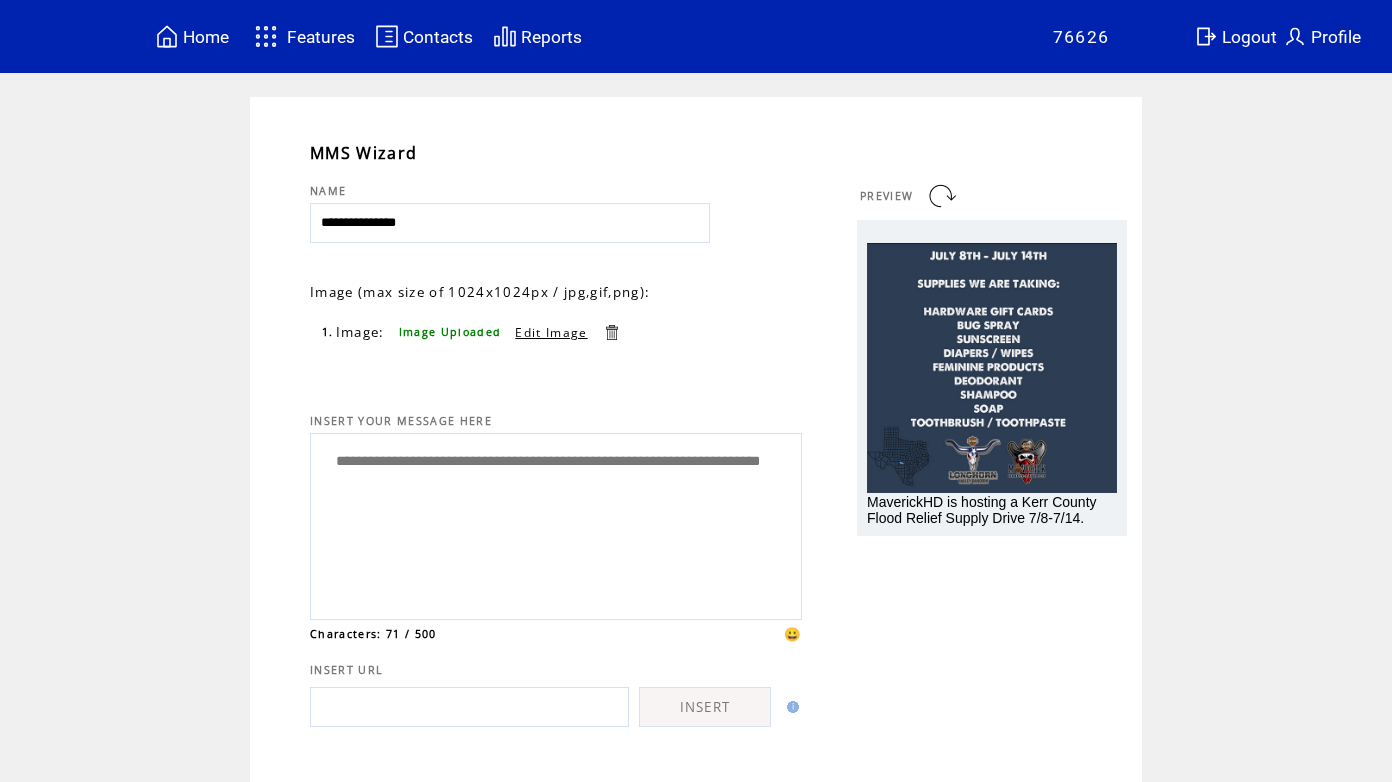 type on "**********" 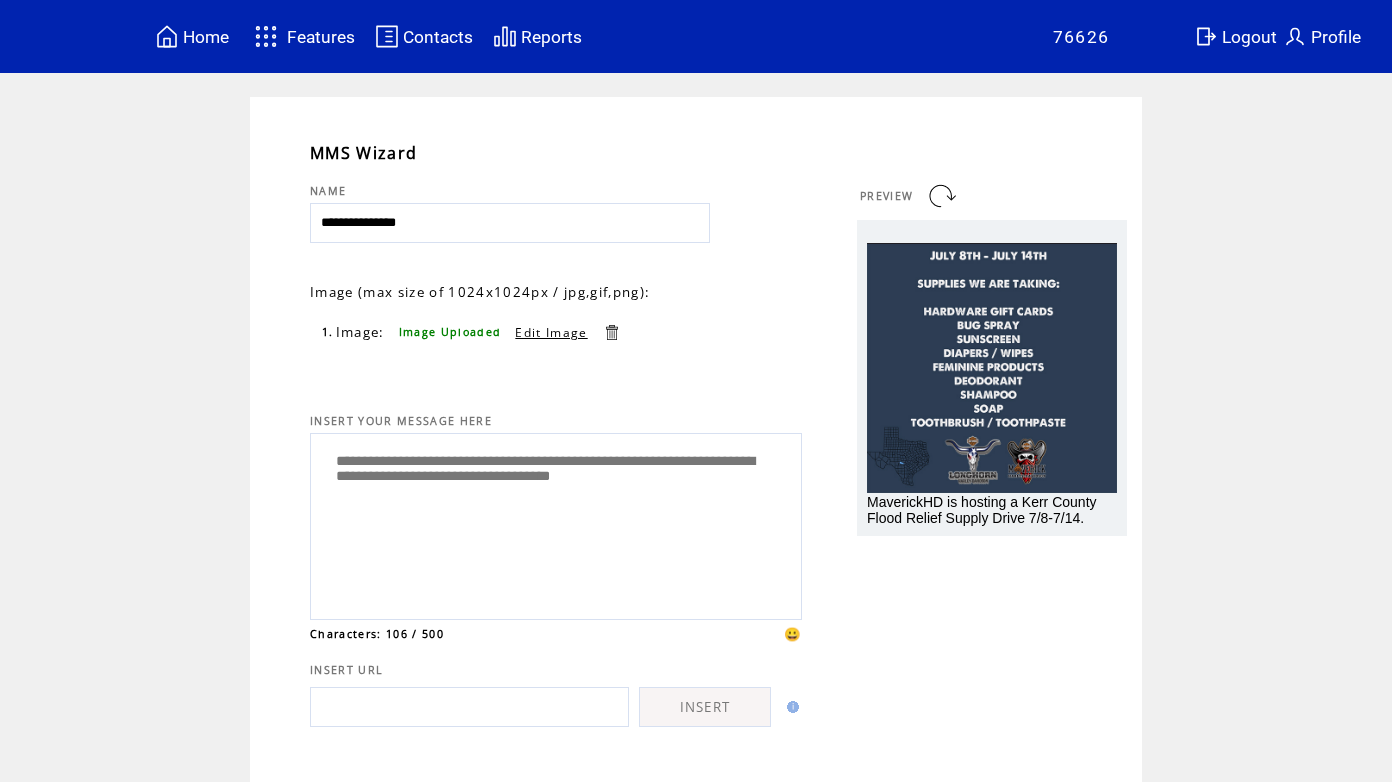 paste on "**********" 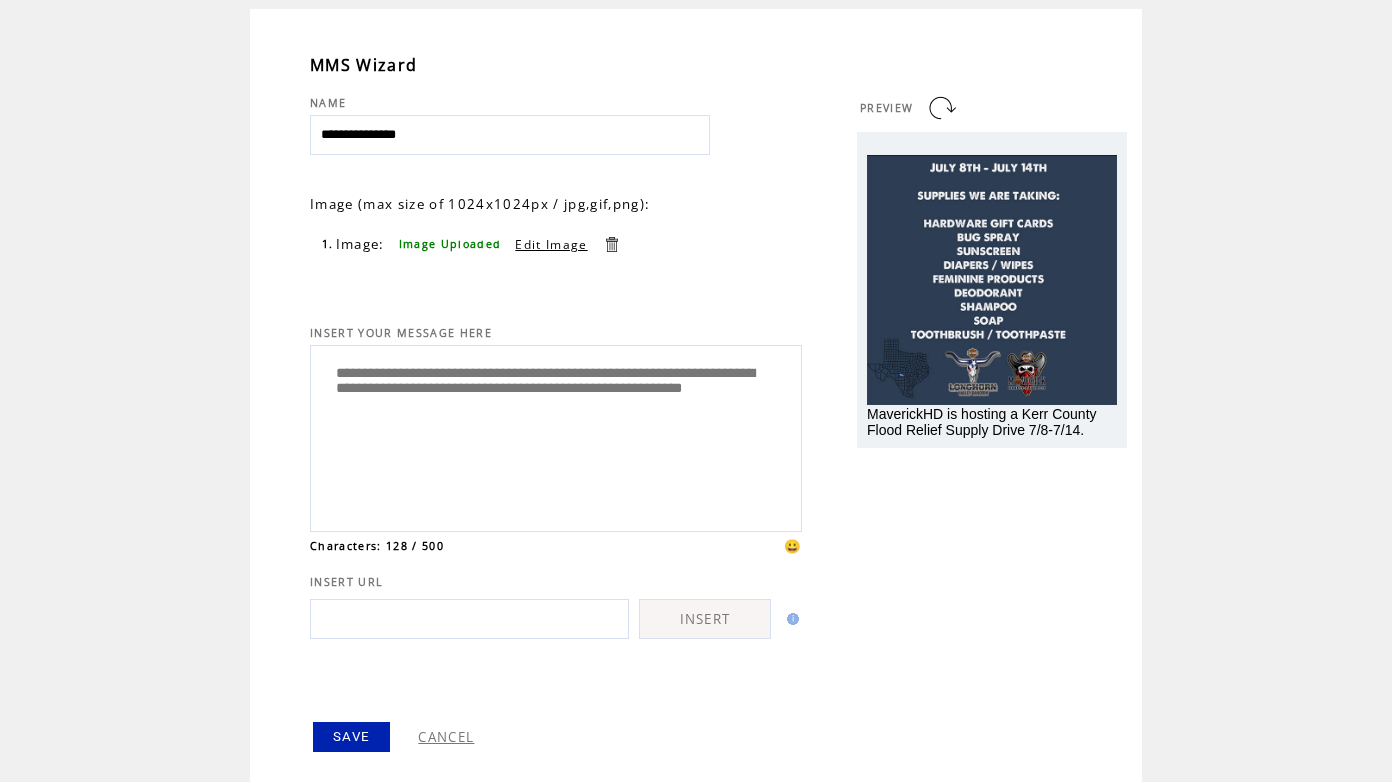 scroll, scrollTop: 122, scrollLeft: 0, axis: vertical 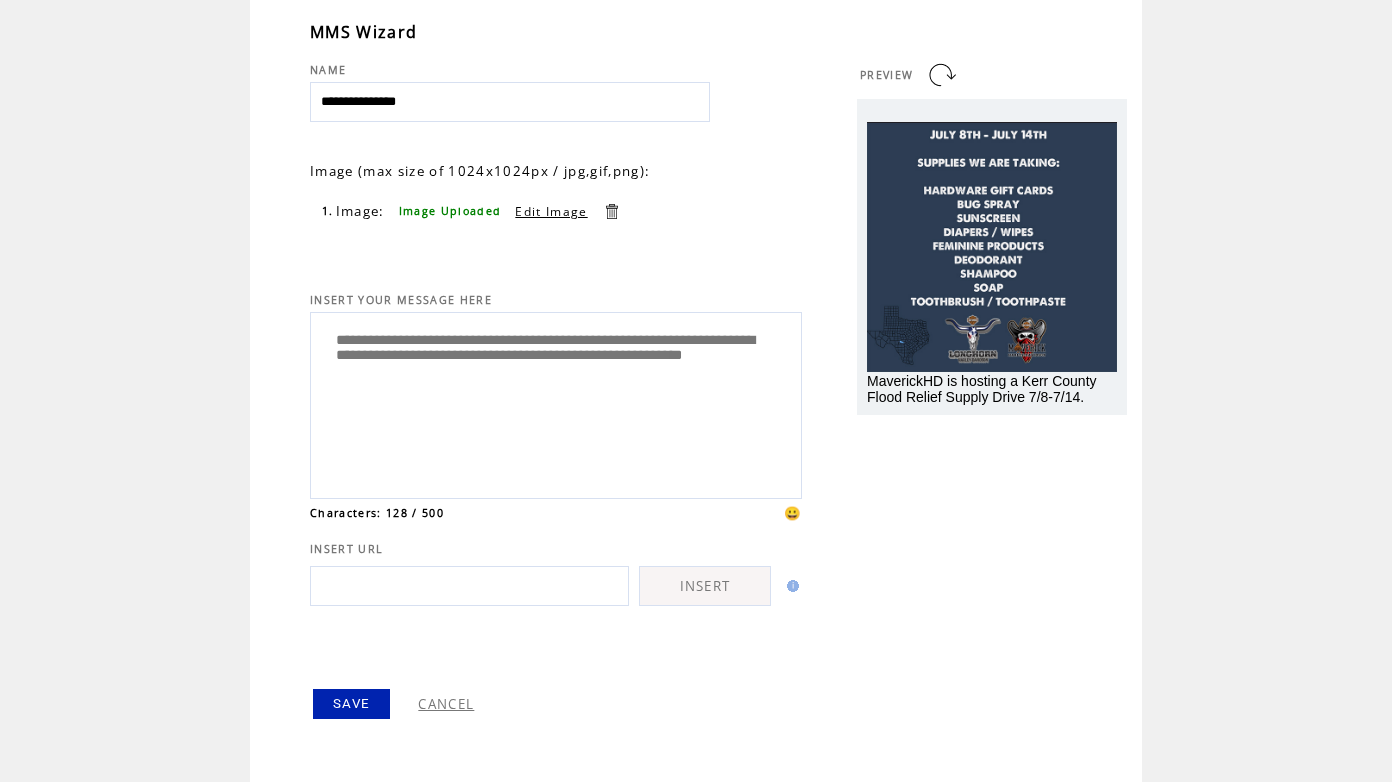 type on "**********" 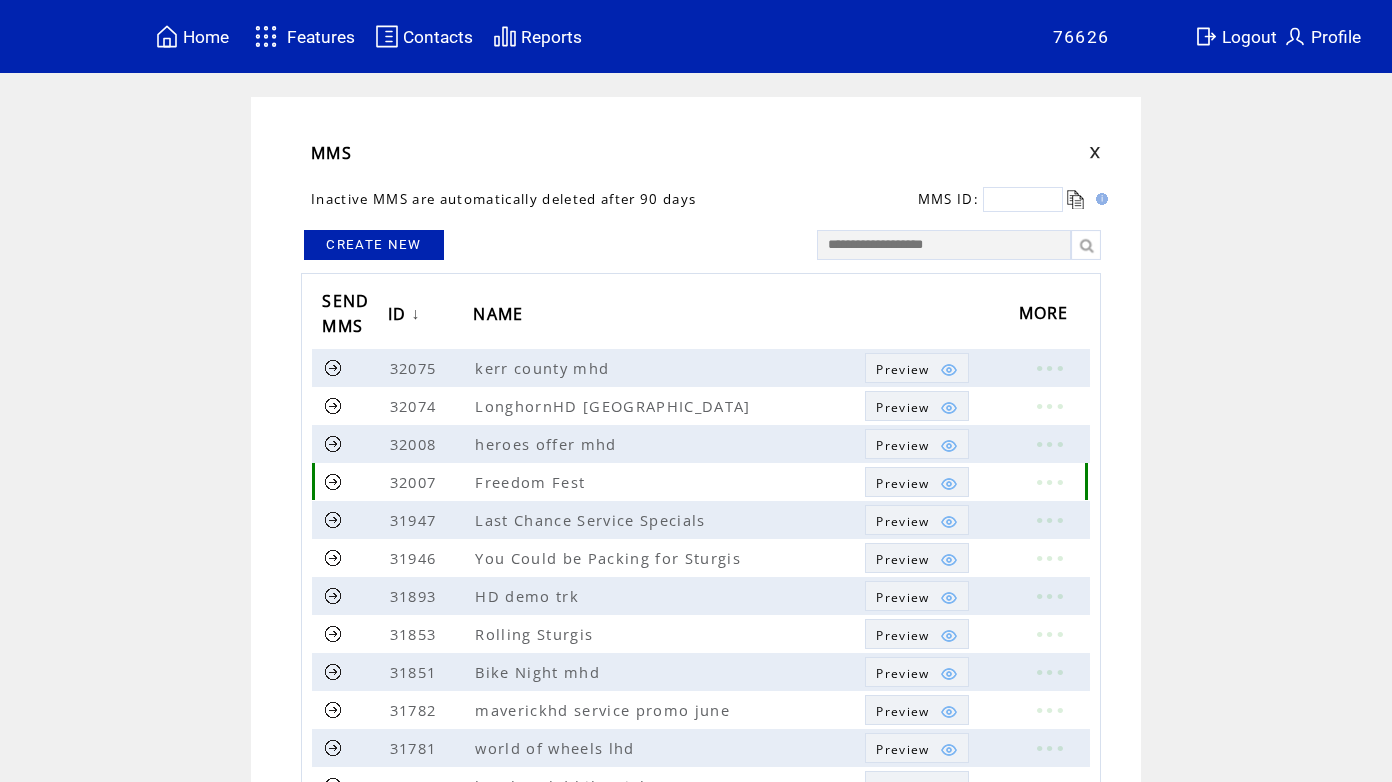 scroll, scrollTop: 0, scrollLeft: 0, axis: both 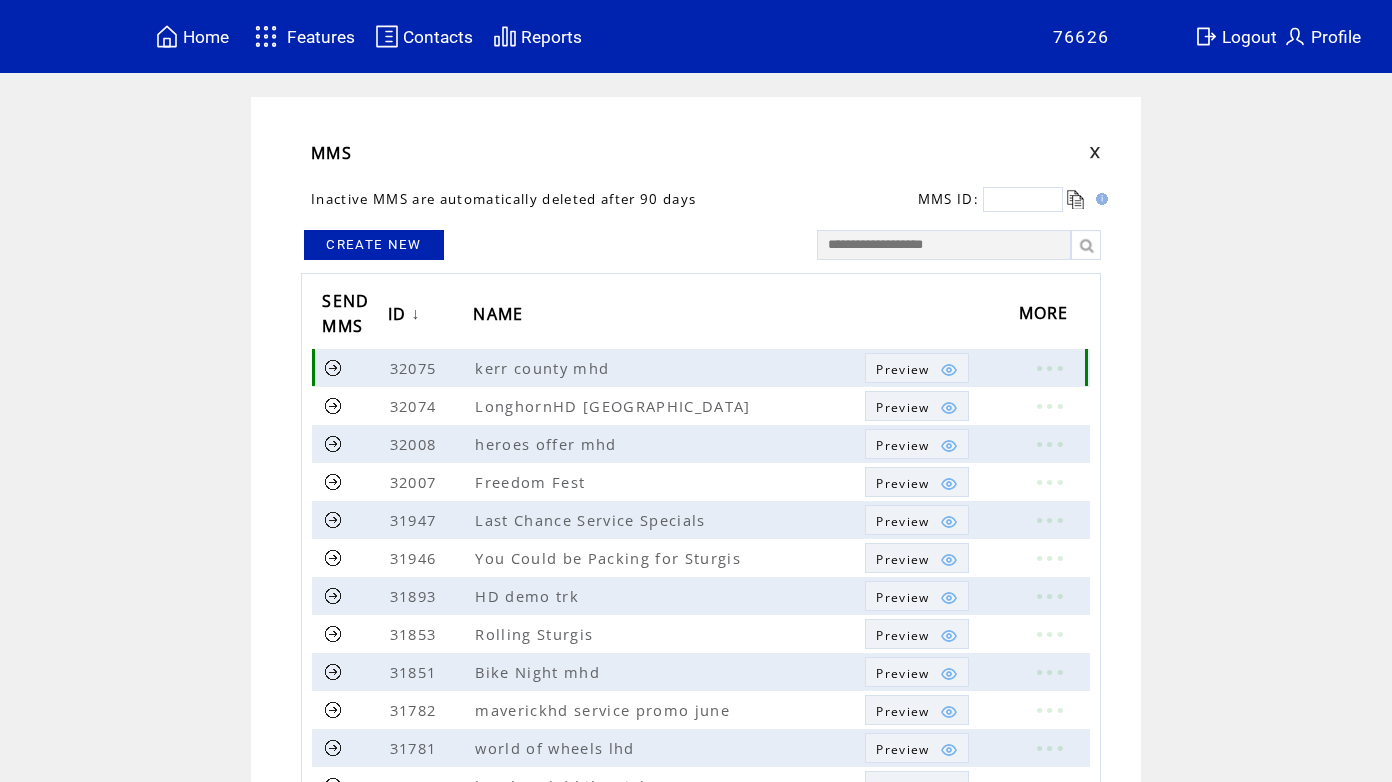 click at bounding box center (333, 367) 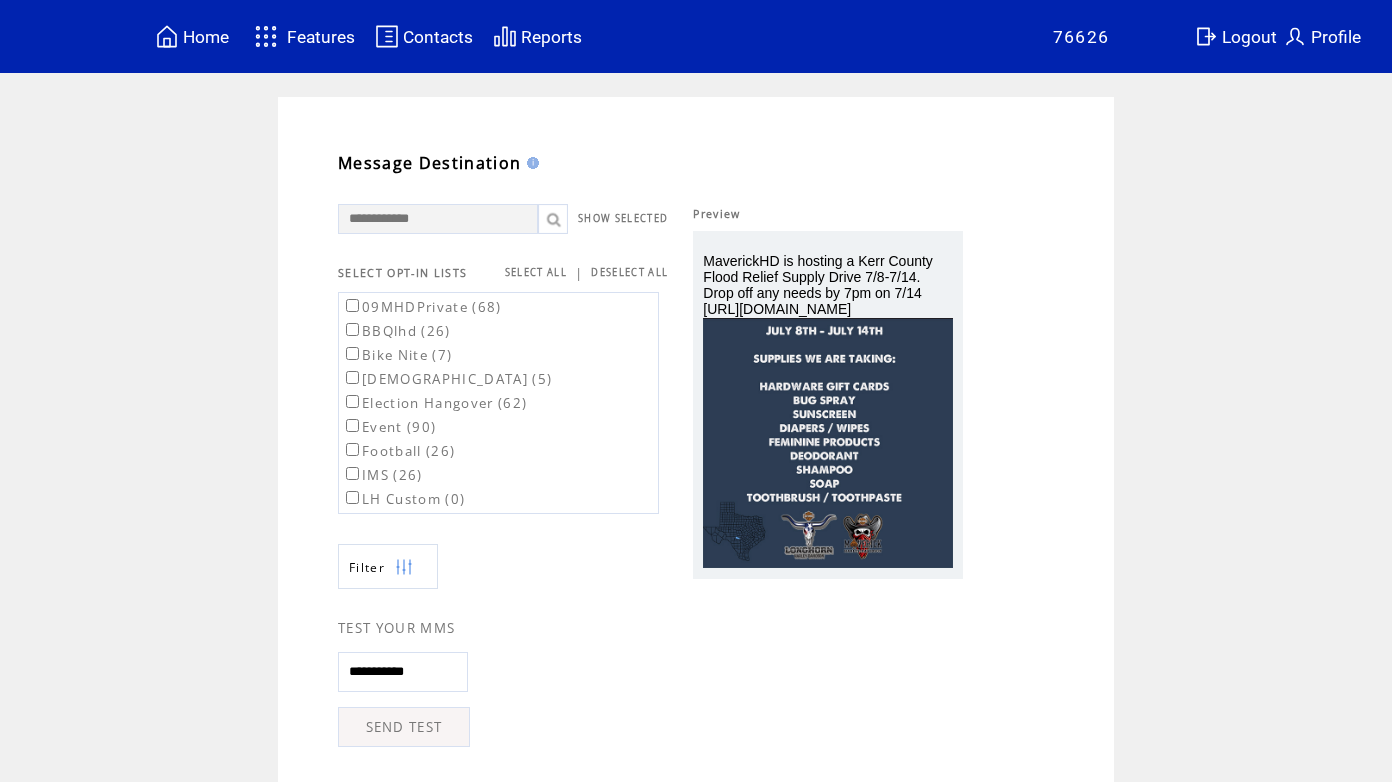 scroll, scrollTop: 0, scrollLeft: 0, axis: both 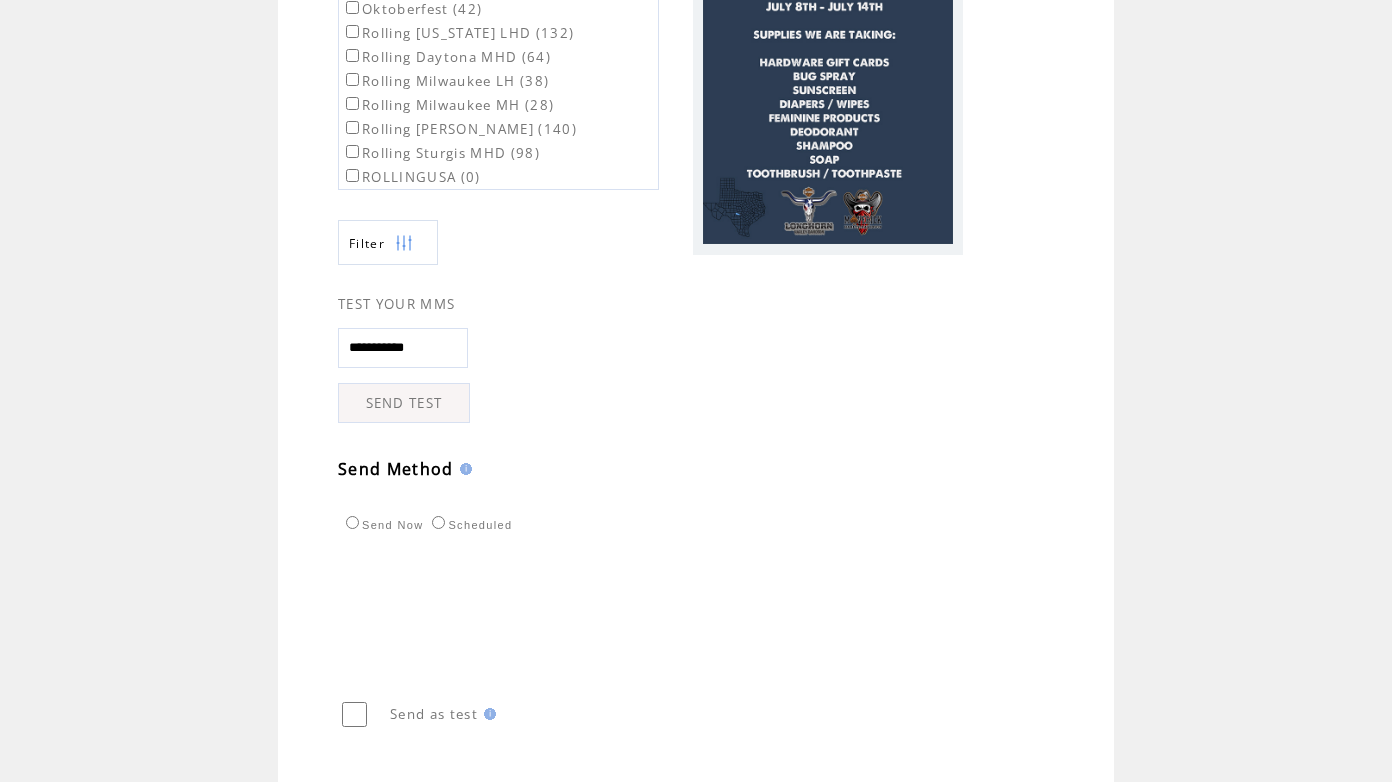 click on "SEND TEST" at bounding box center [404, 403] 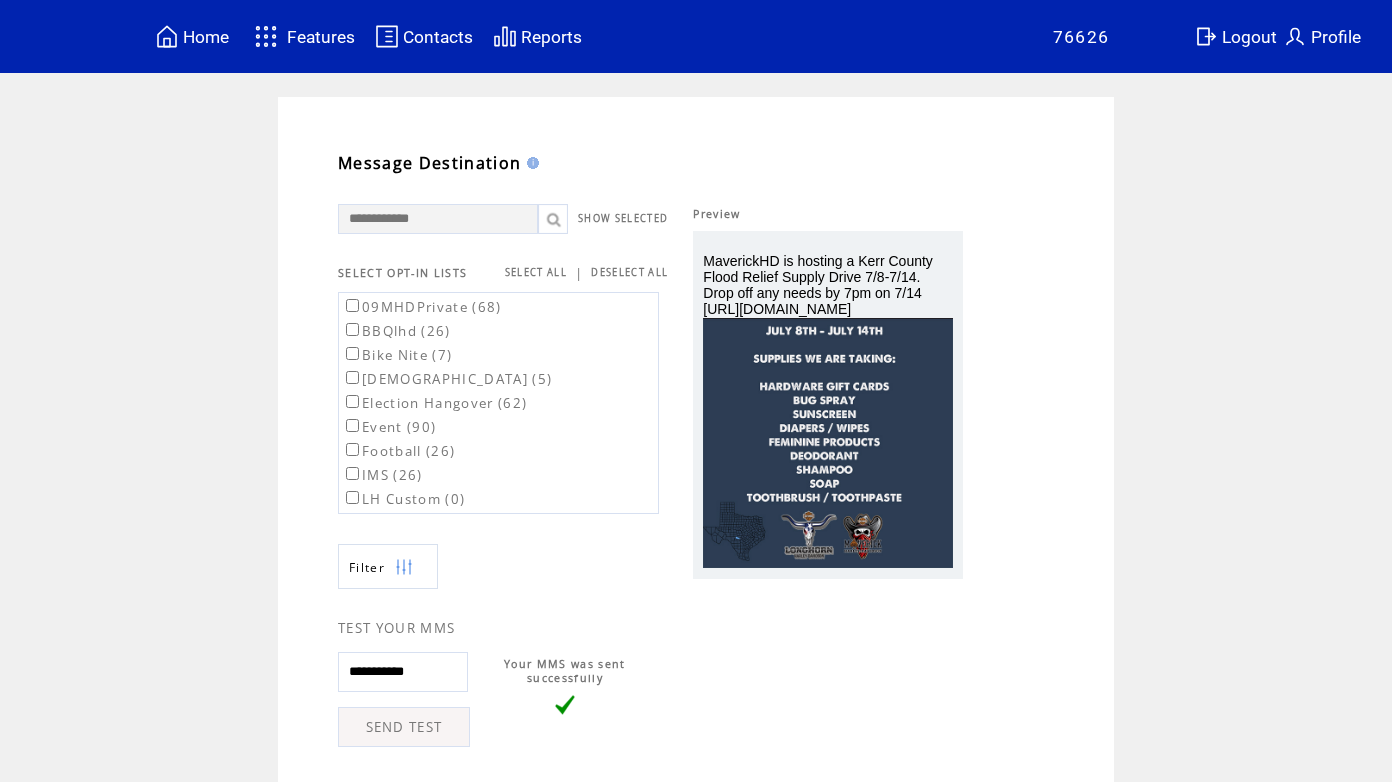 scroll, scrollTop: 0, scrollLeft: 0, axis: both 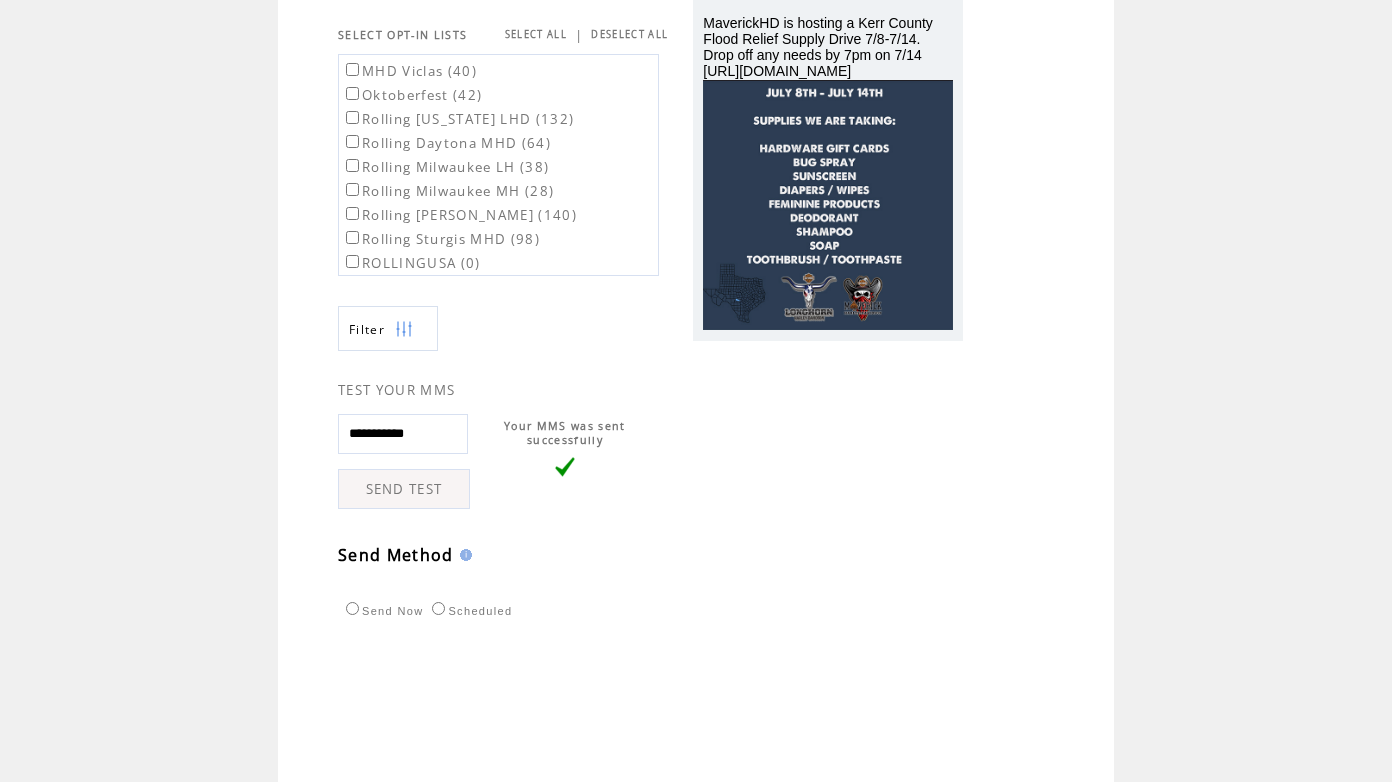 click on "SEND TEST" at bounding box center (404, 489) 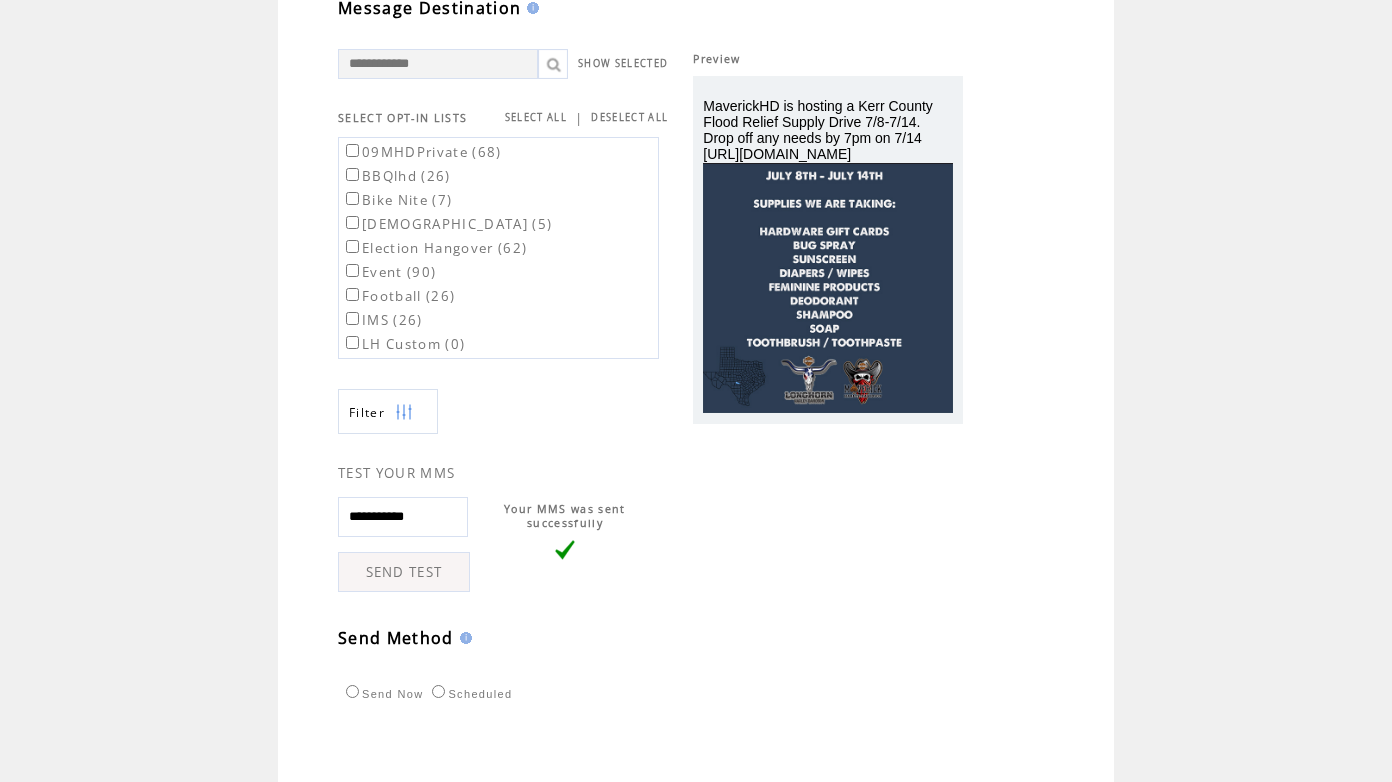 scroll, scrollTop: 0, scrollLeft: 0, axis: both 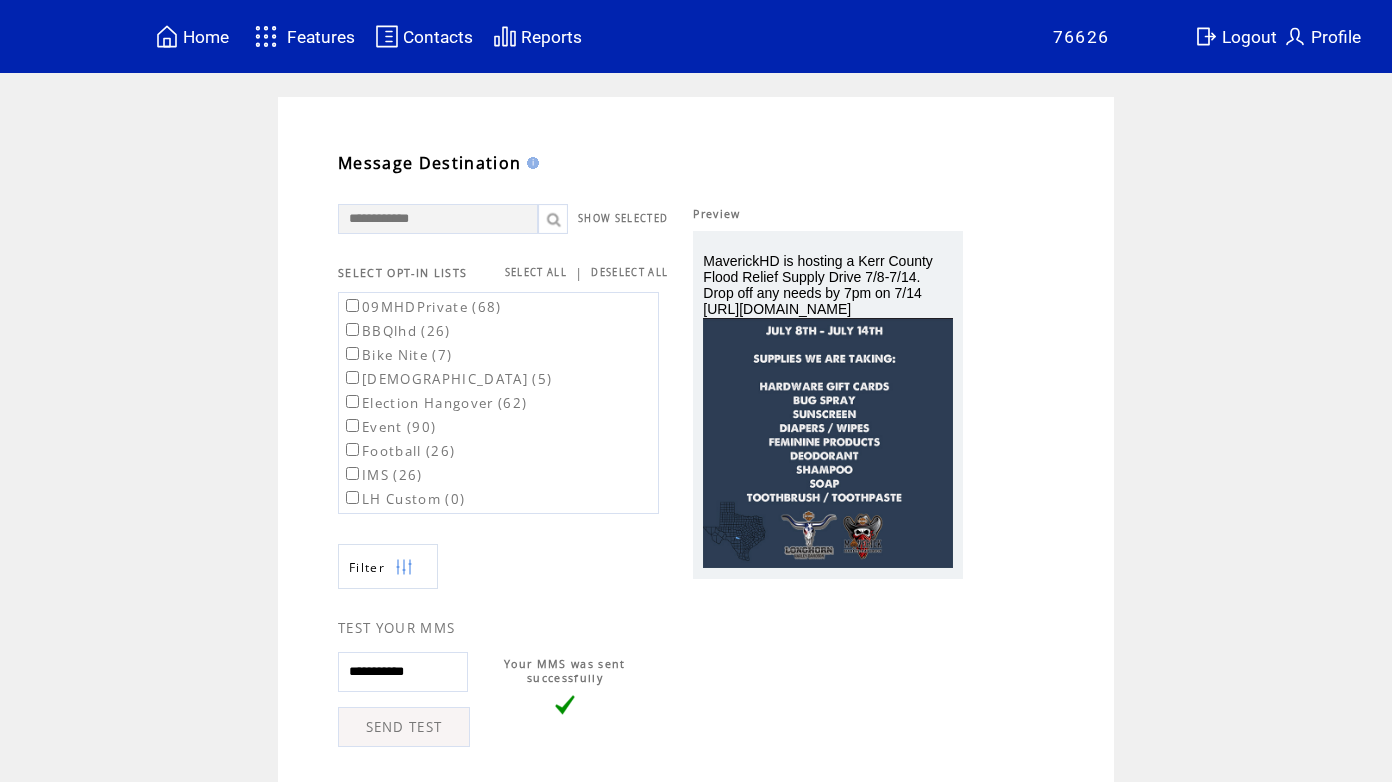 click on "Features" at bounding box center (321, 37) 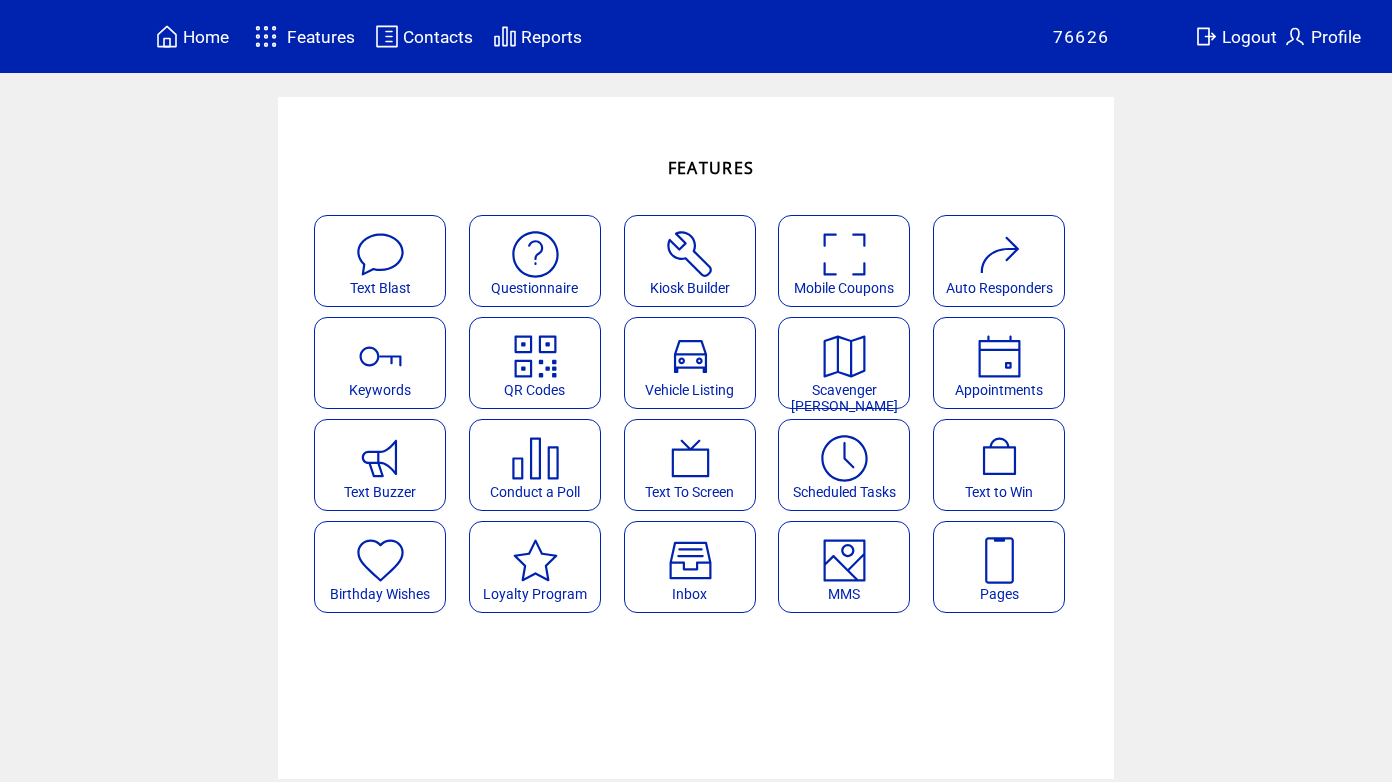 scroll, scrollTop: 0, scrollLeft: 0, axis: both 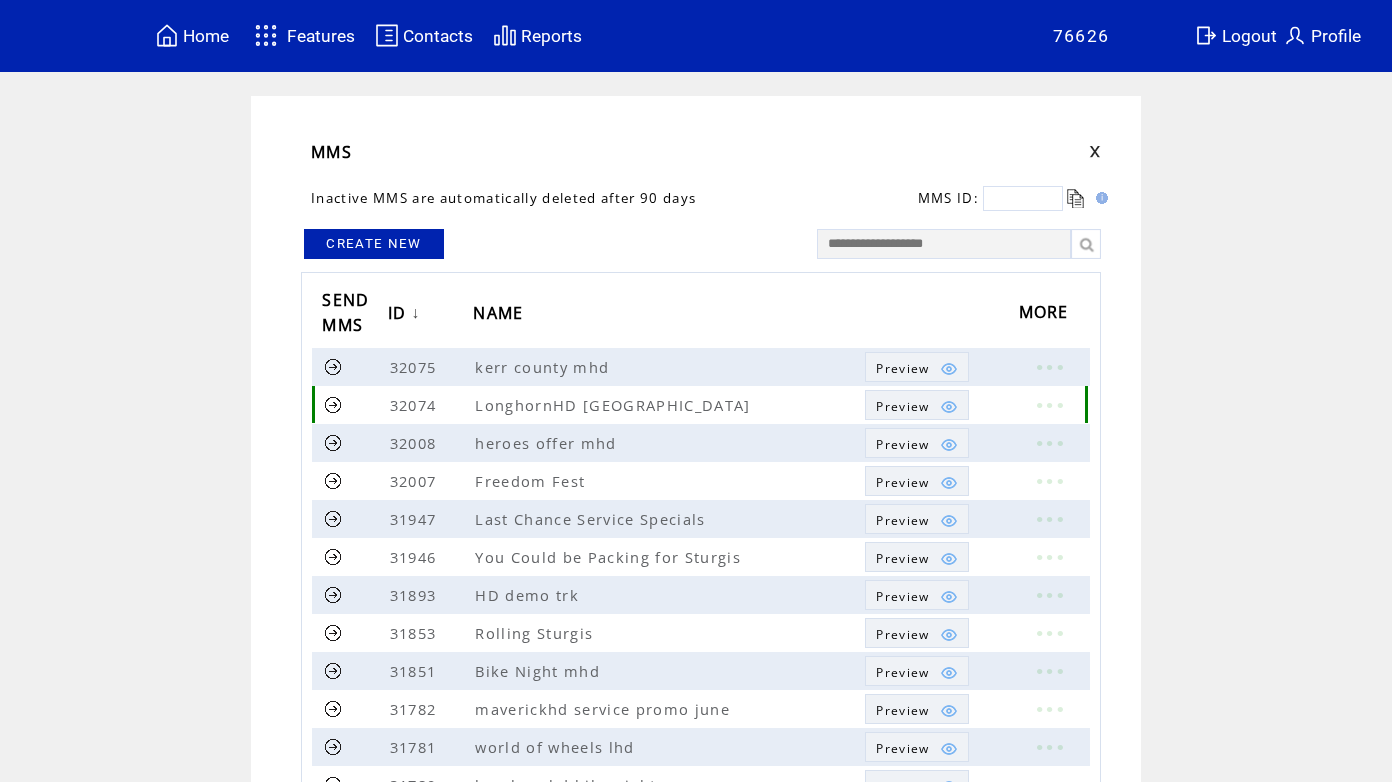 click at bounding box center (333, 404) 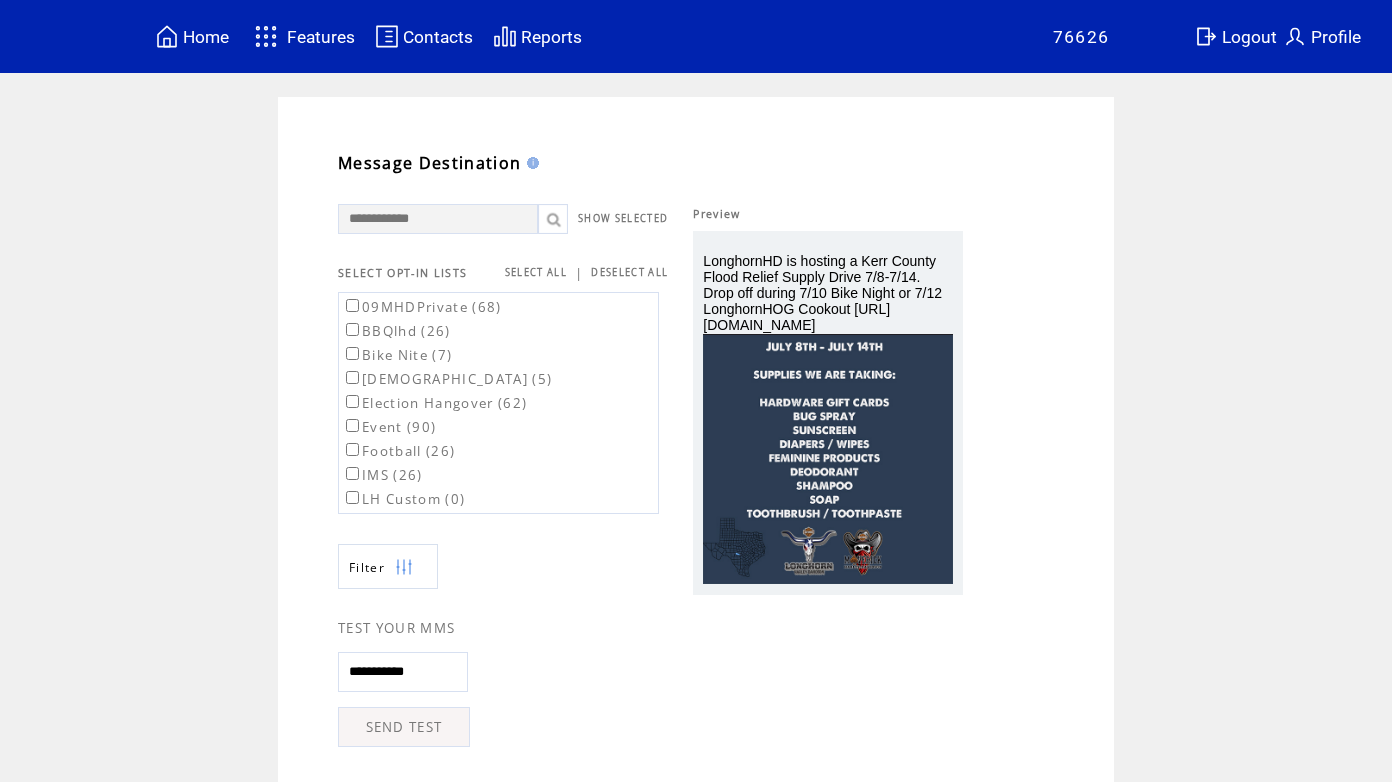scroll, scrollTop: 0, scrollLeft: 0, axis: both 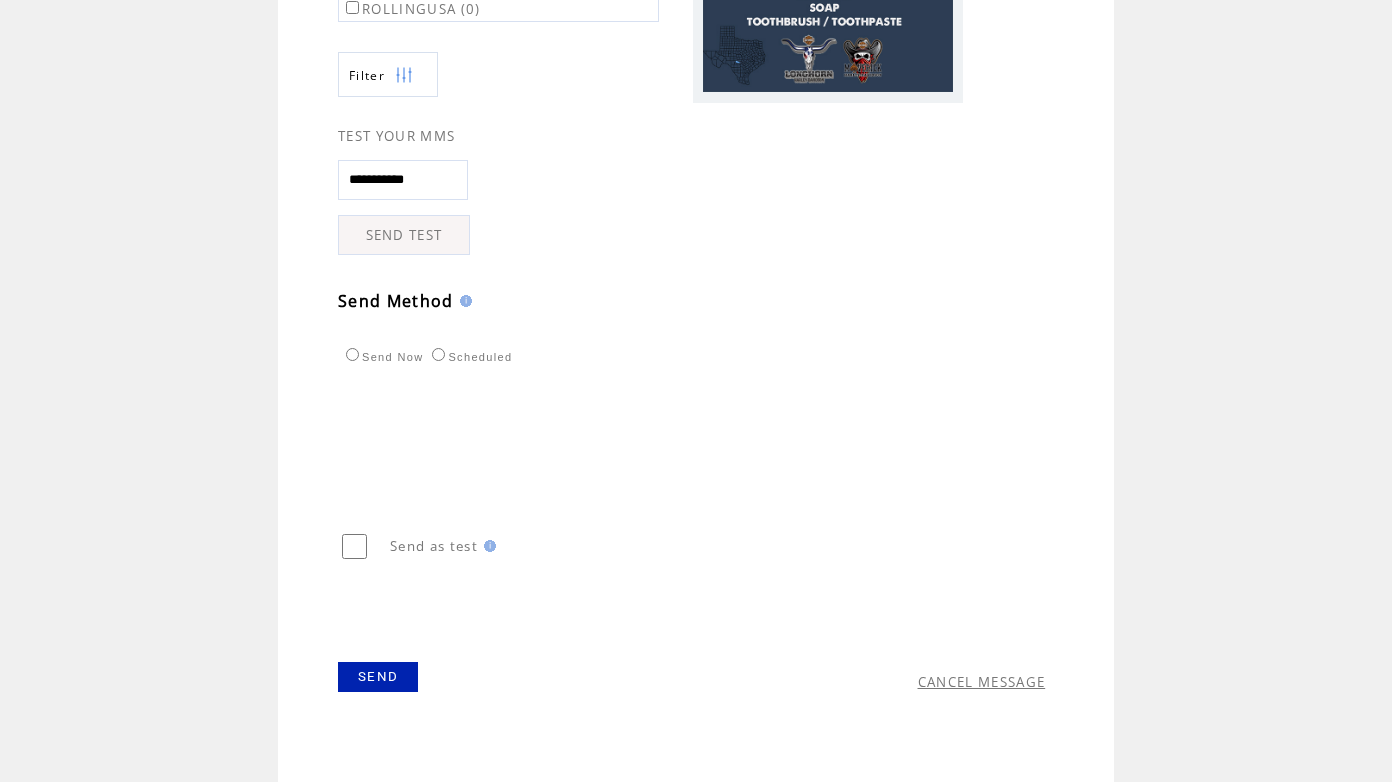 click on "SEND" at bounding box center (378, 677) 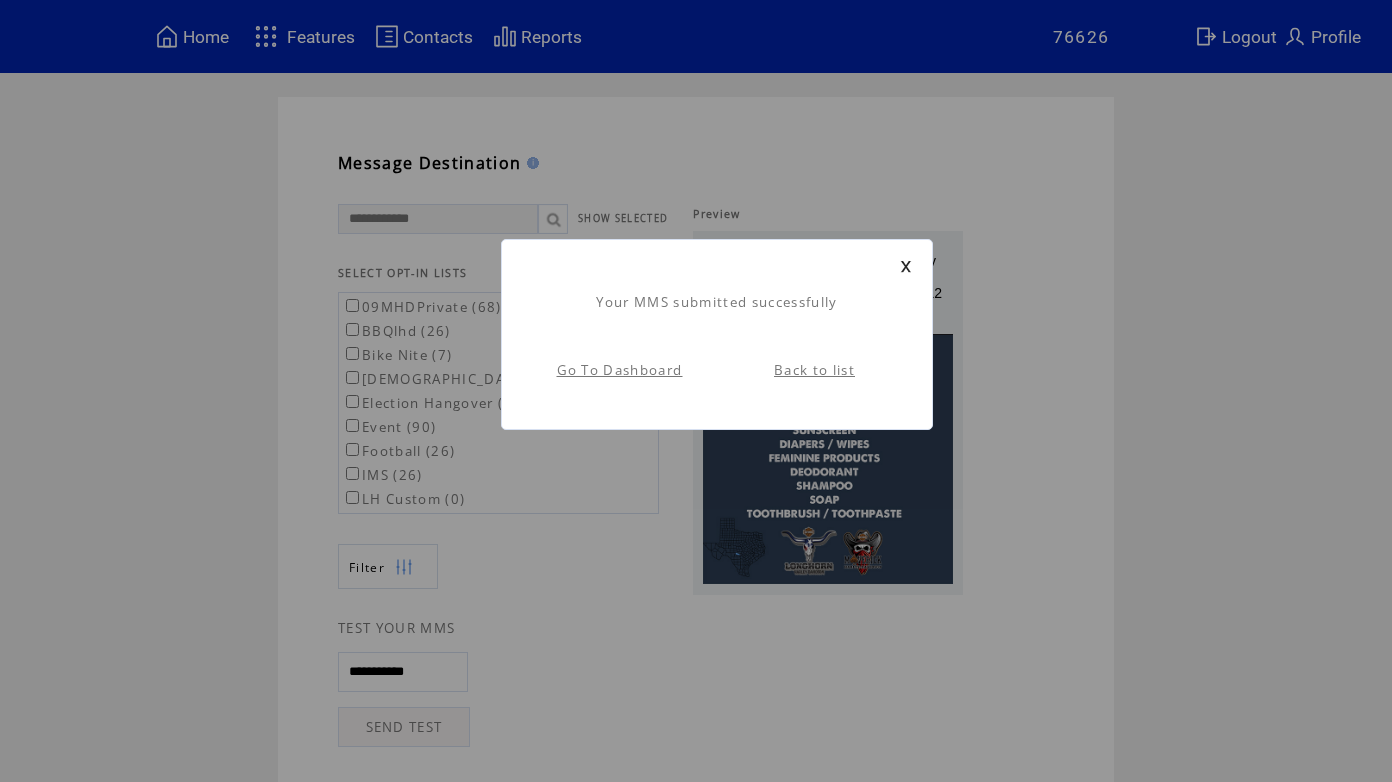 scroll, scrollTop: 1, scrollLeft: 0, axis: vertical 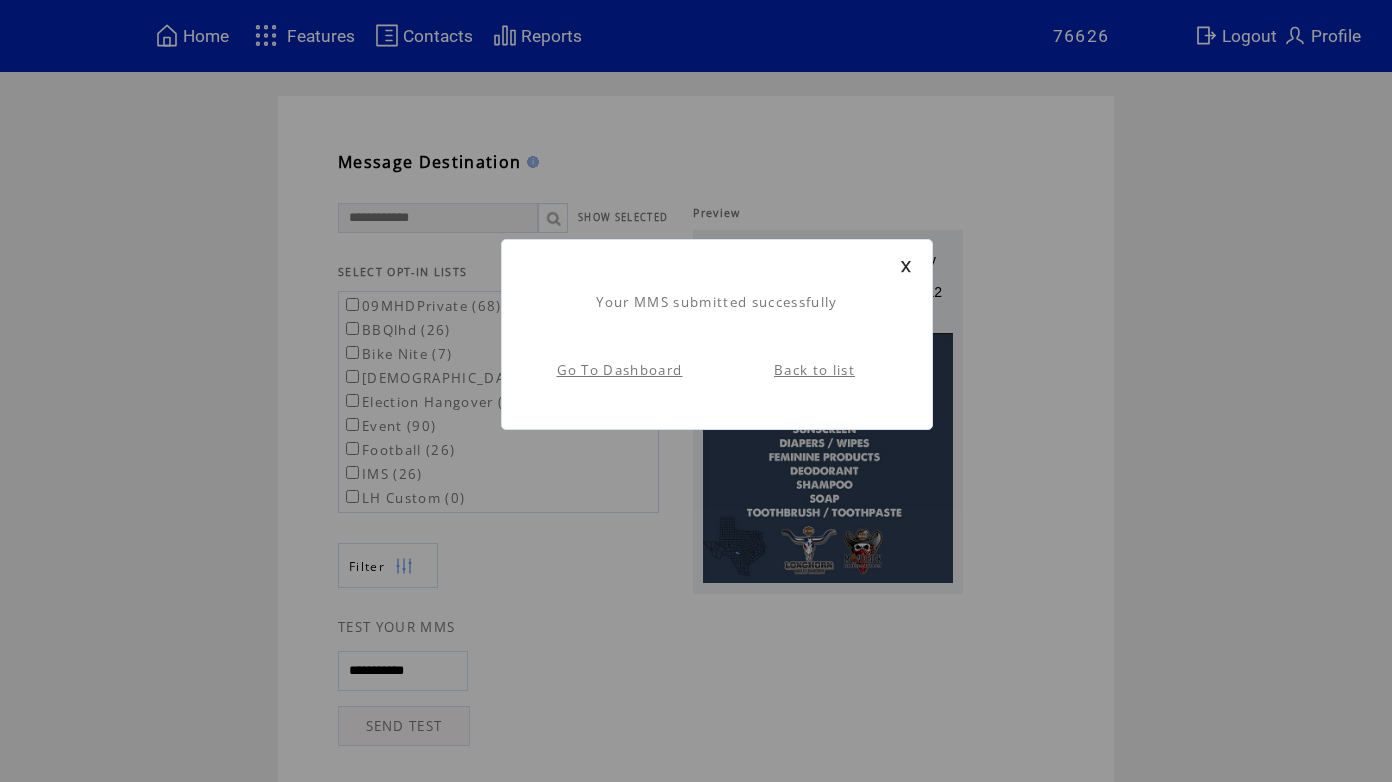click on "Back to list" at bounding box center (814, 370) 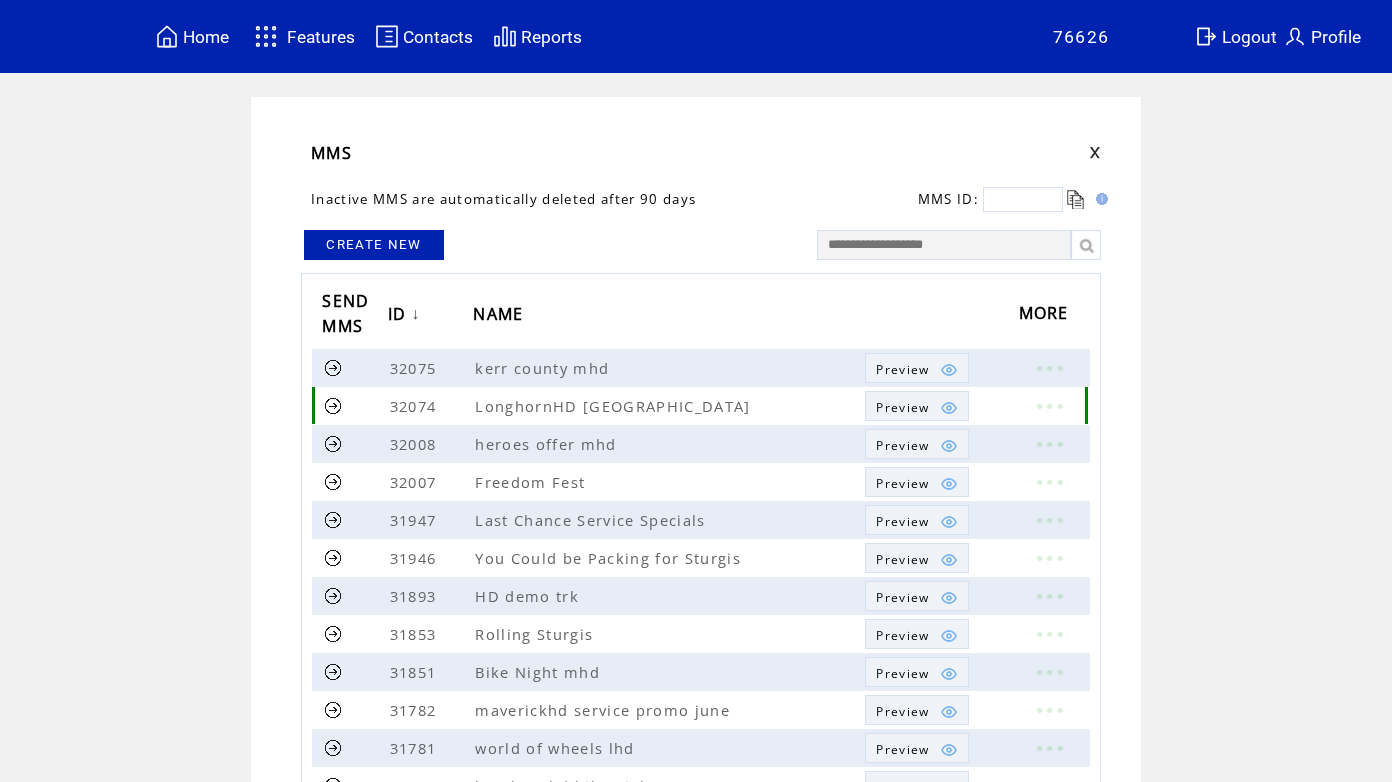 scroll, scrollTop: 0, scrollLeft: 0, axis: both 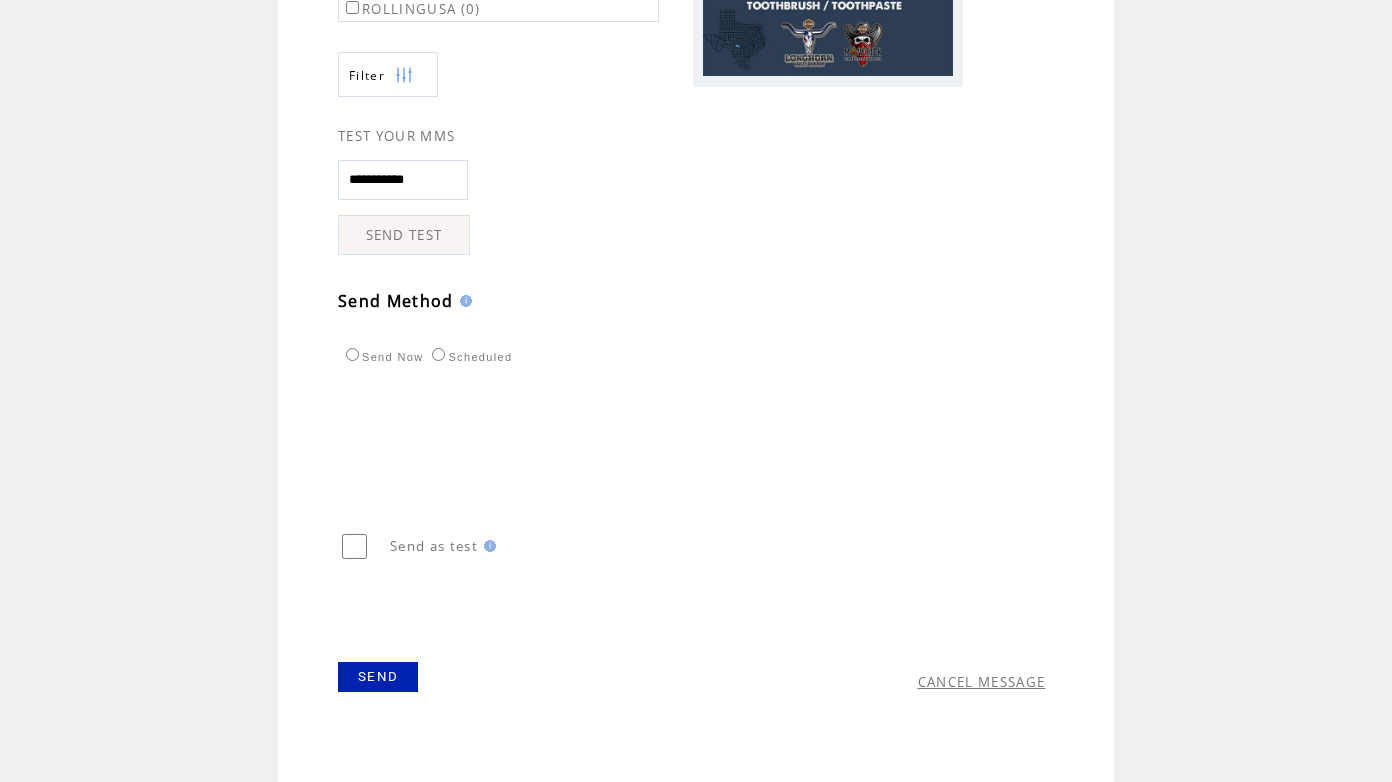 click on "SEND" at bounding box center [378, 677] 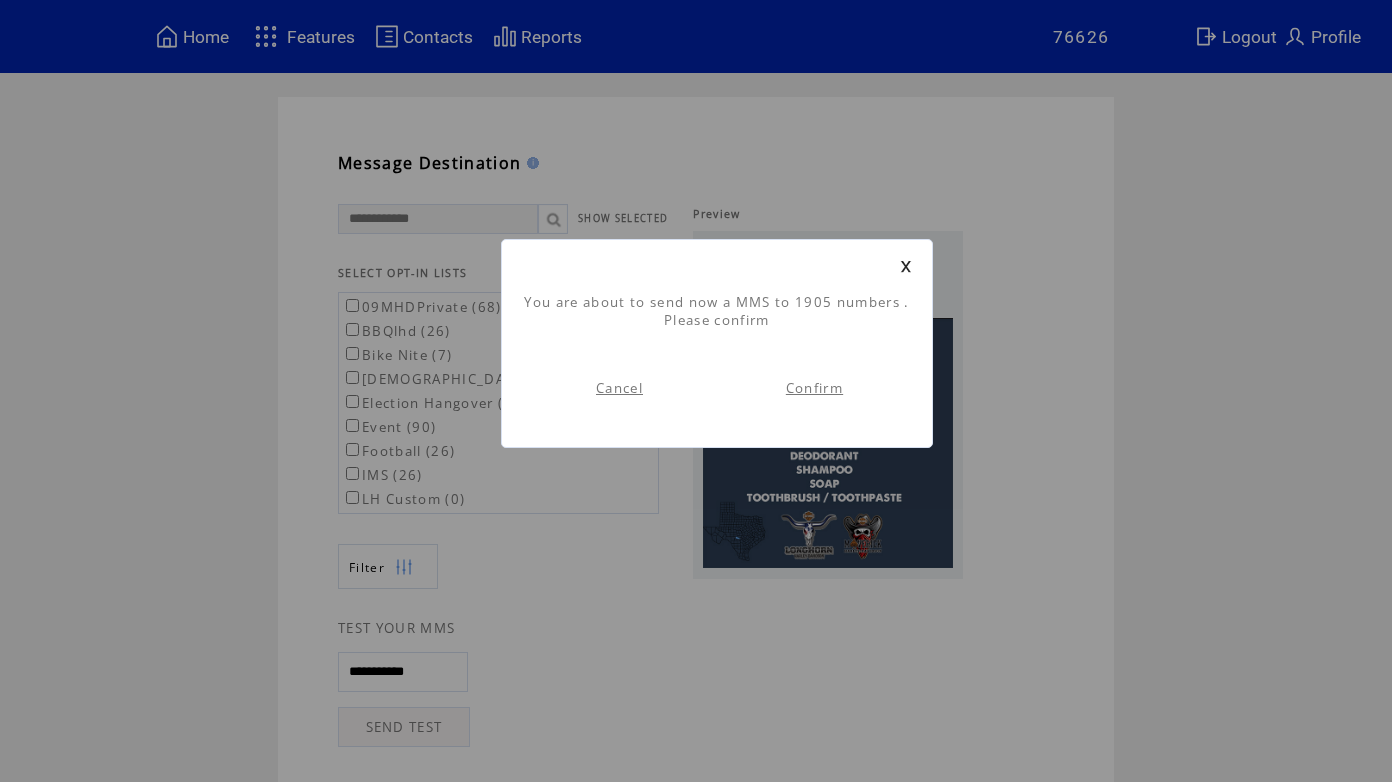scroll, scrollTop: 1, scrollLeft: 0, axis: vertical 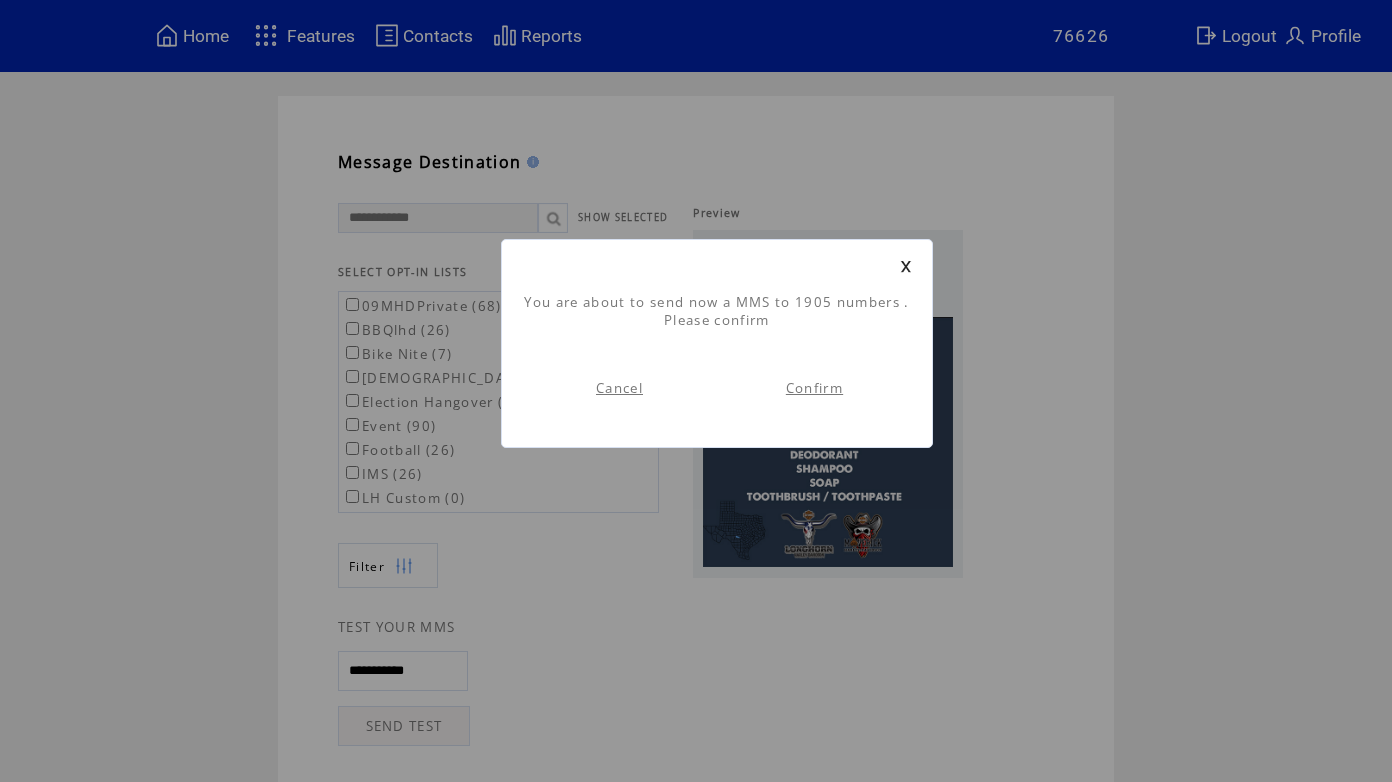 click on "Confirm" at bounding box center [814, 388] 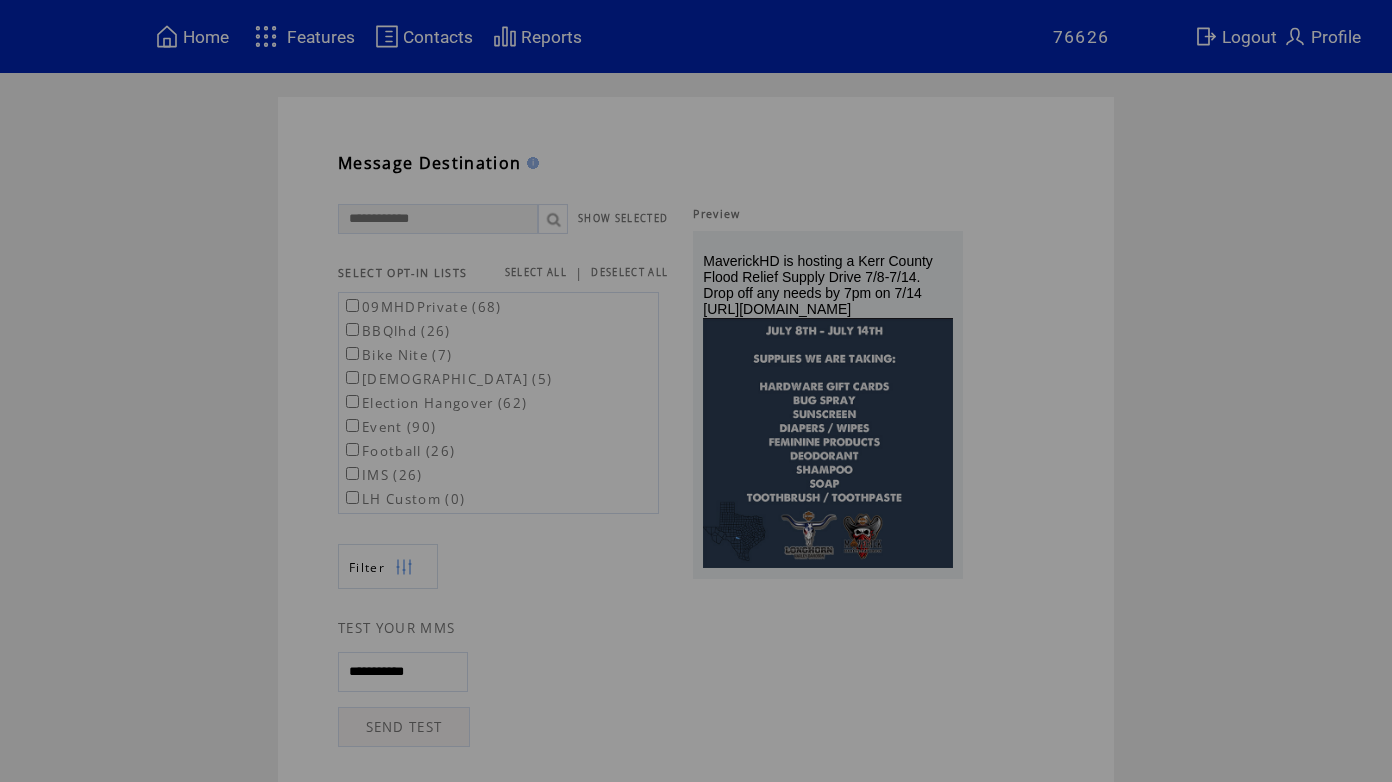 scroll, scrollTop: 0, scrollLeft: 0, axis: both 